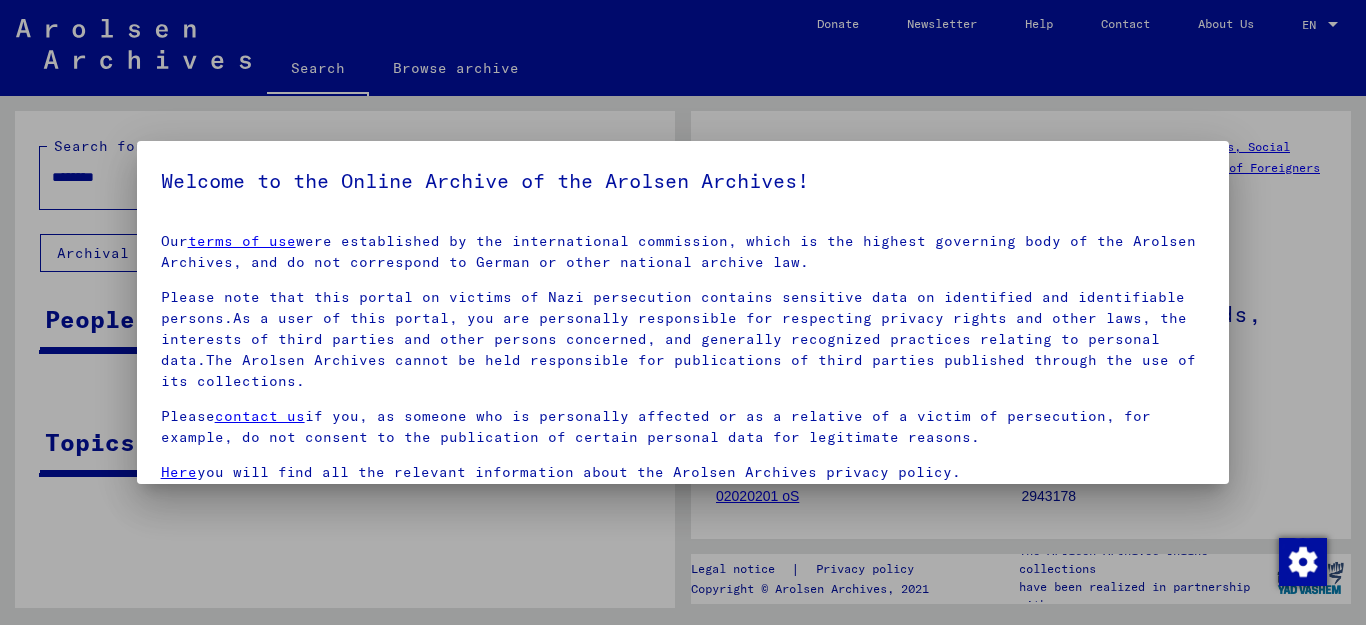 scroll, scrollTop: 0, scrollLeft: 0, axis: both 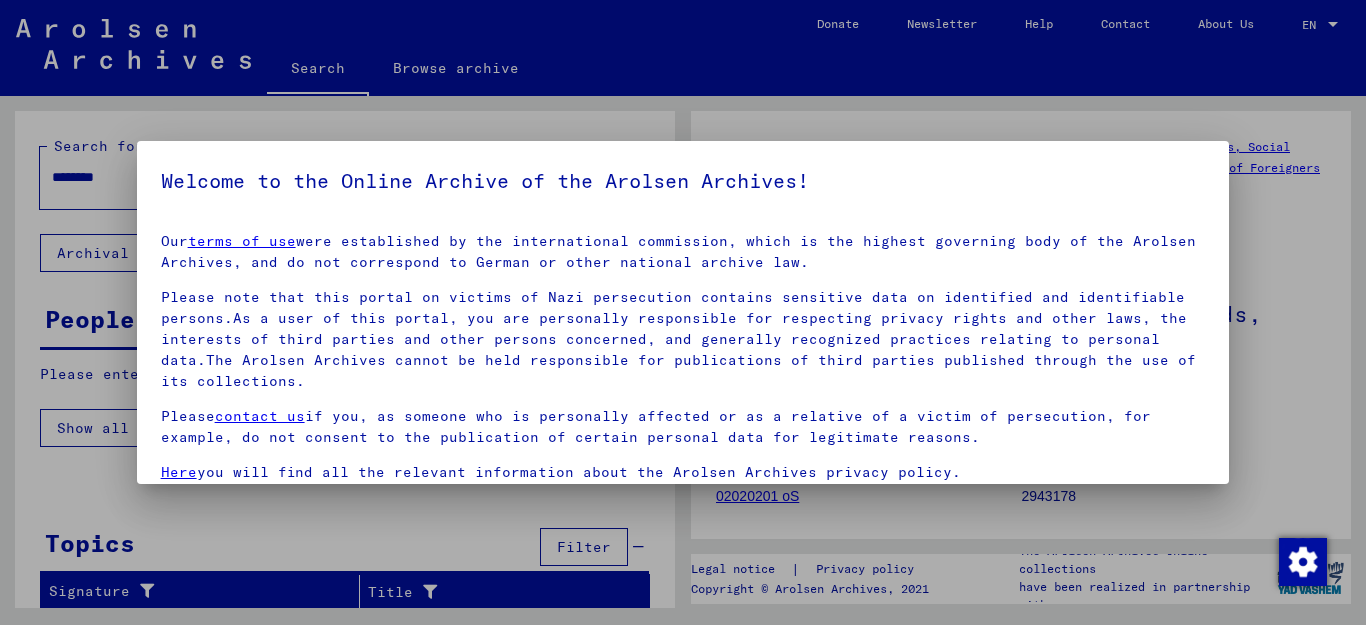 click at bounding box center [683, 312] 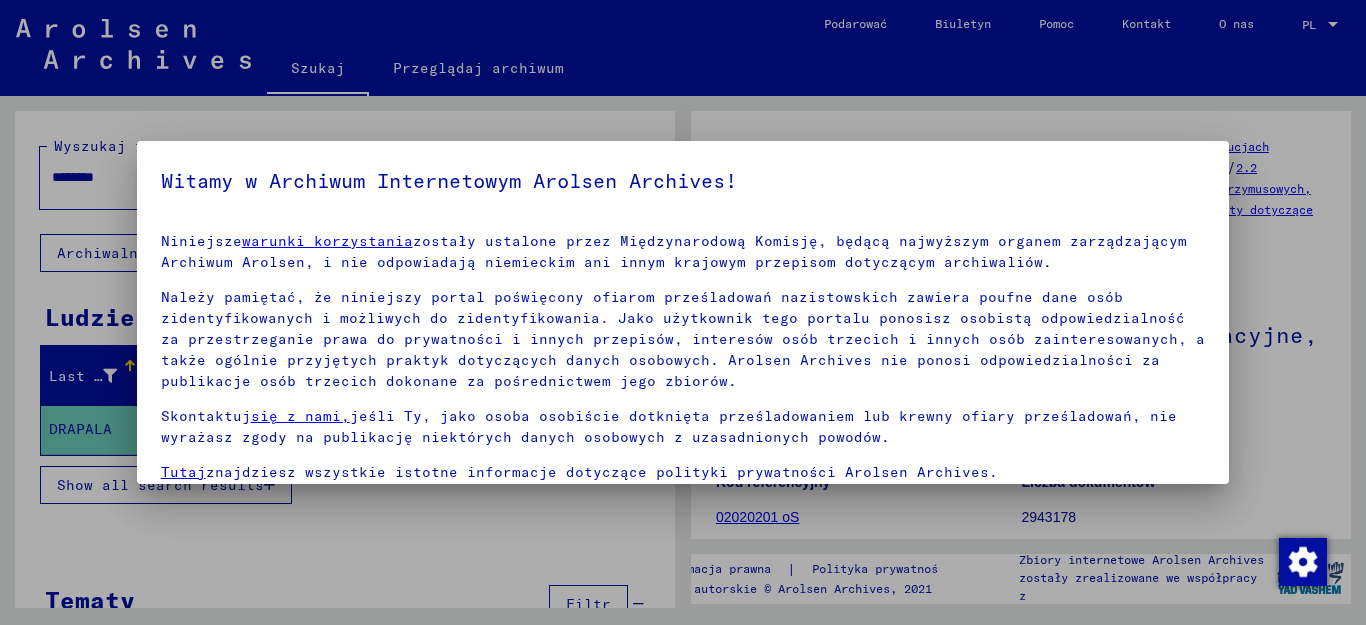 click at bounding box center (683, 312) 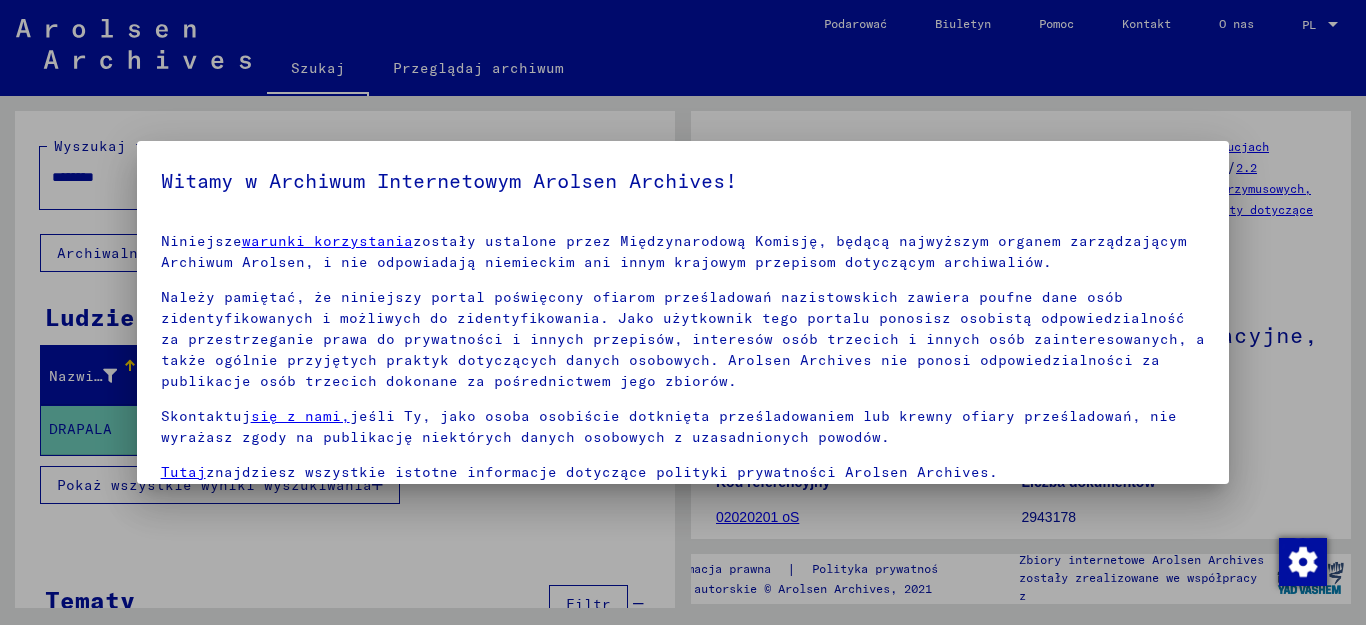scroll, scrollTop: 92, scrollLeft: 0, axis: vertical 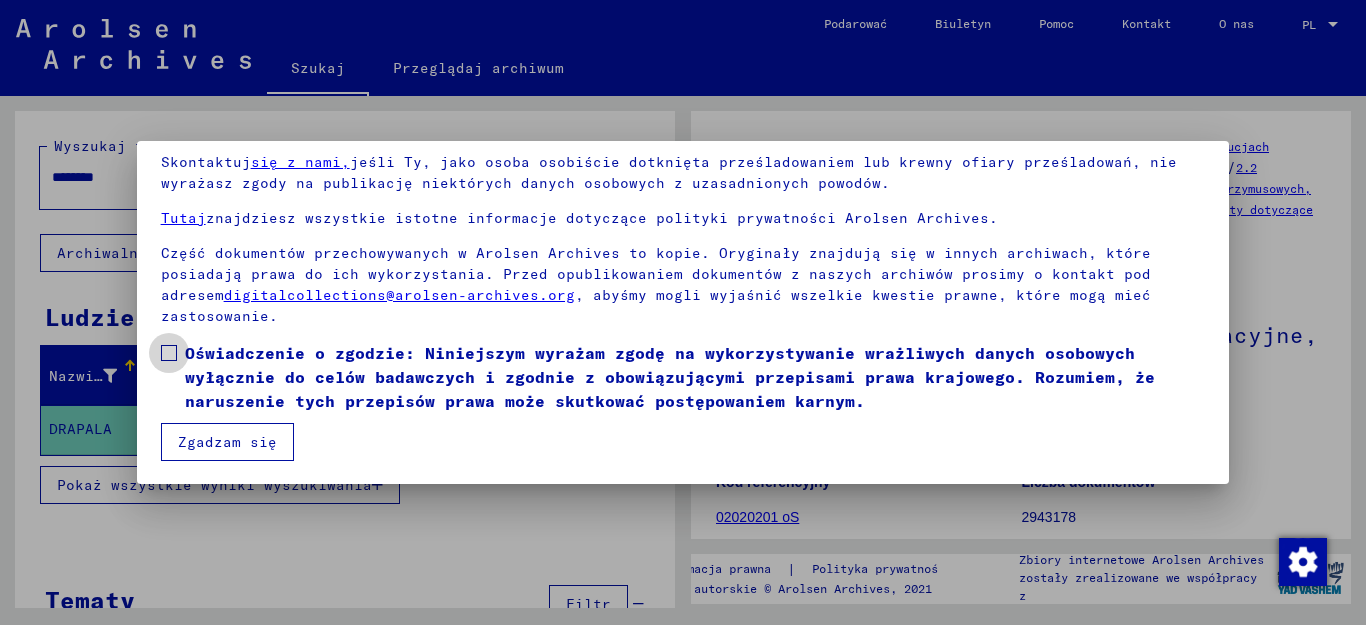 click at bounding box center [169, 353] 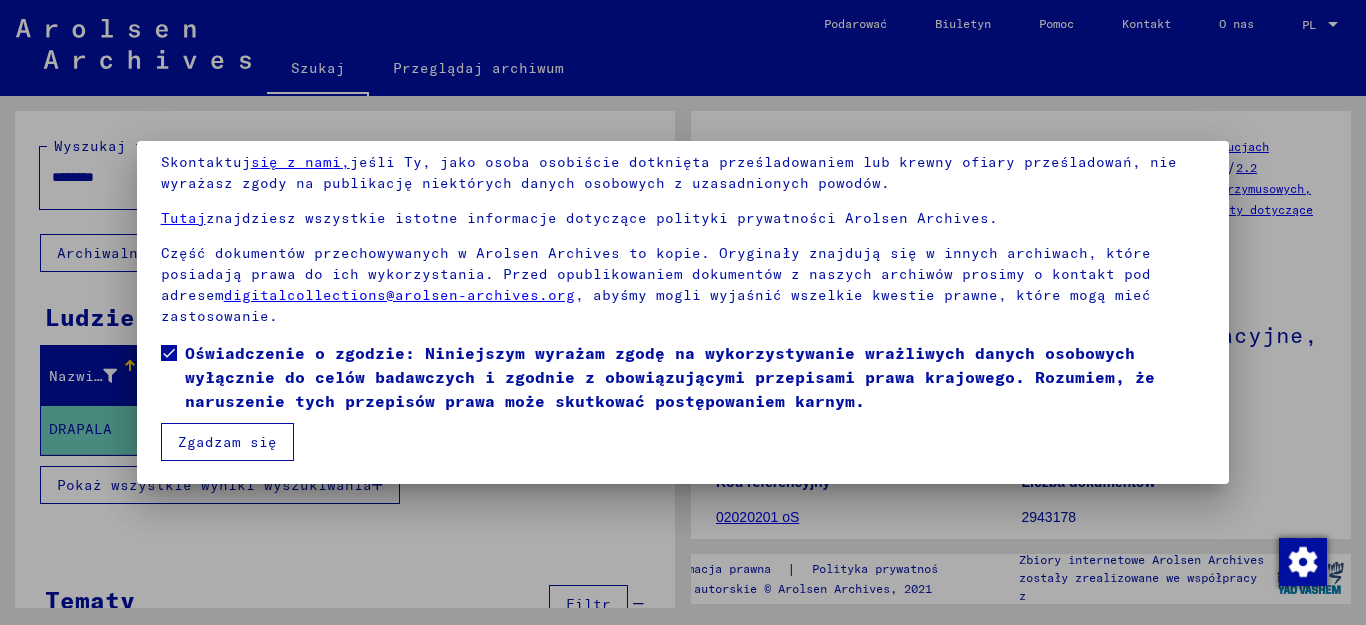 click on "Zgadzam się" at bounding box center (227, 442) 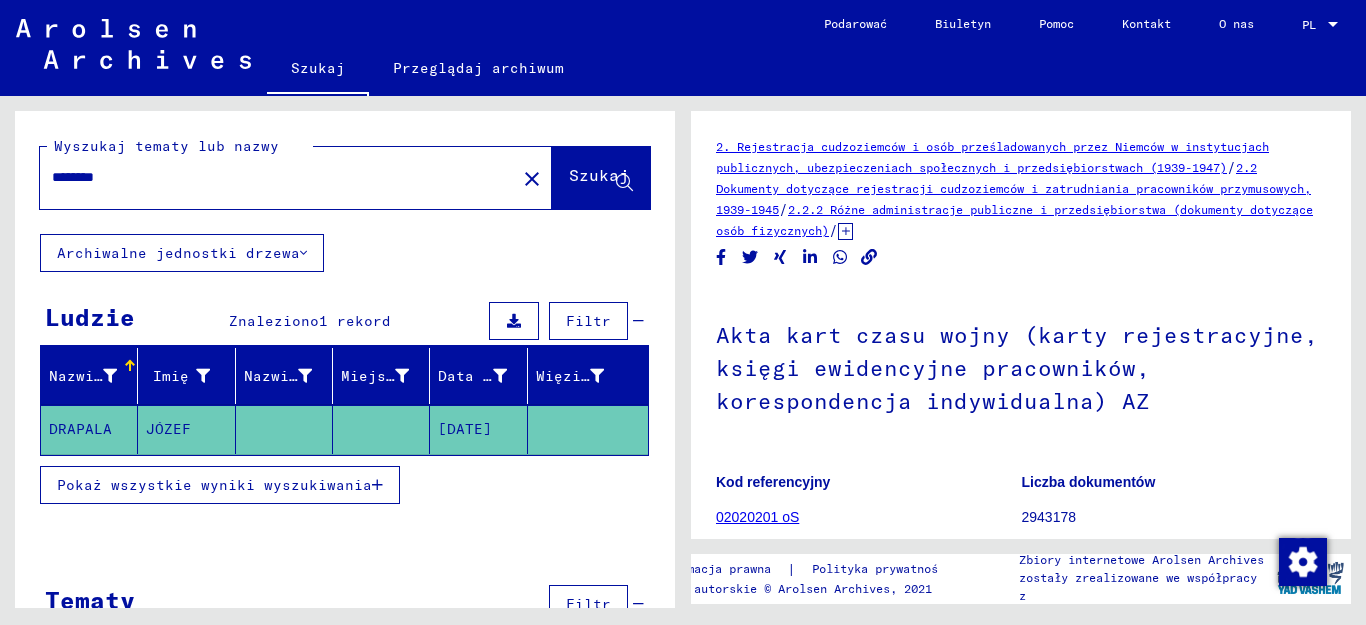 click on "********" at bounding box center (278, 177) 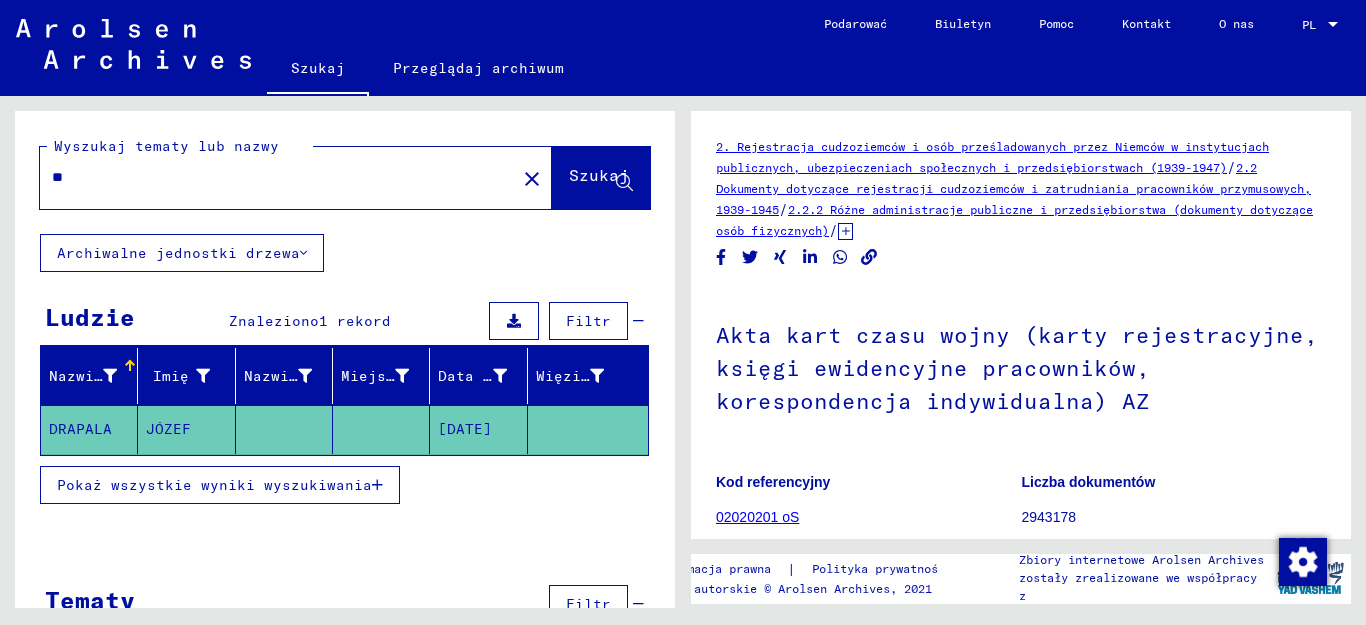 type on "*" 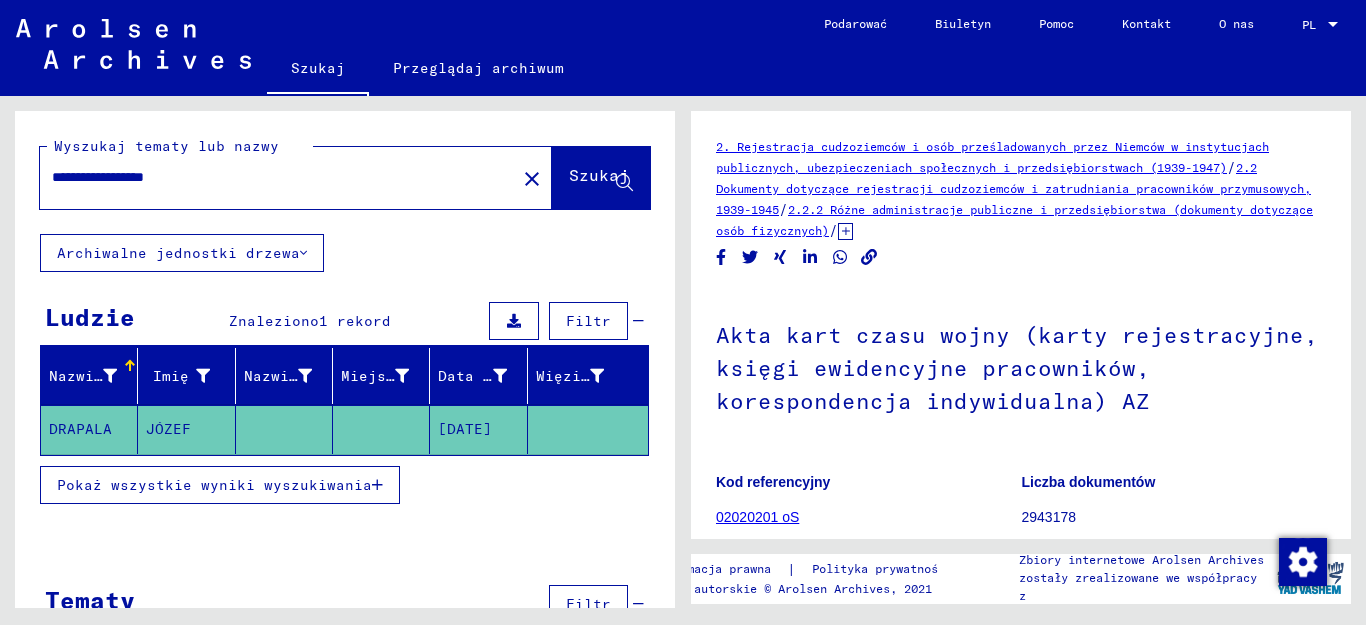 type on "**********" 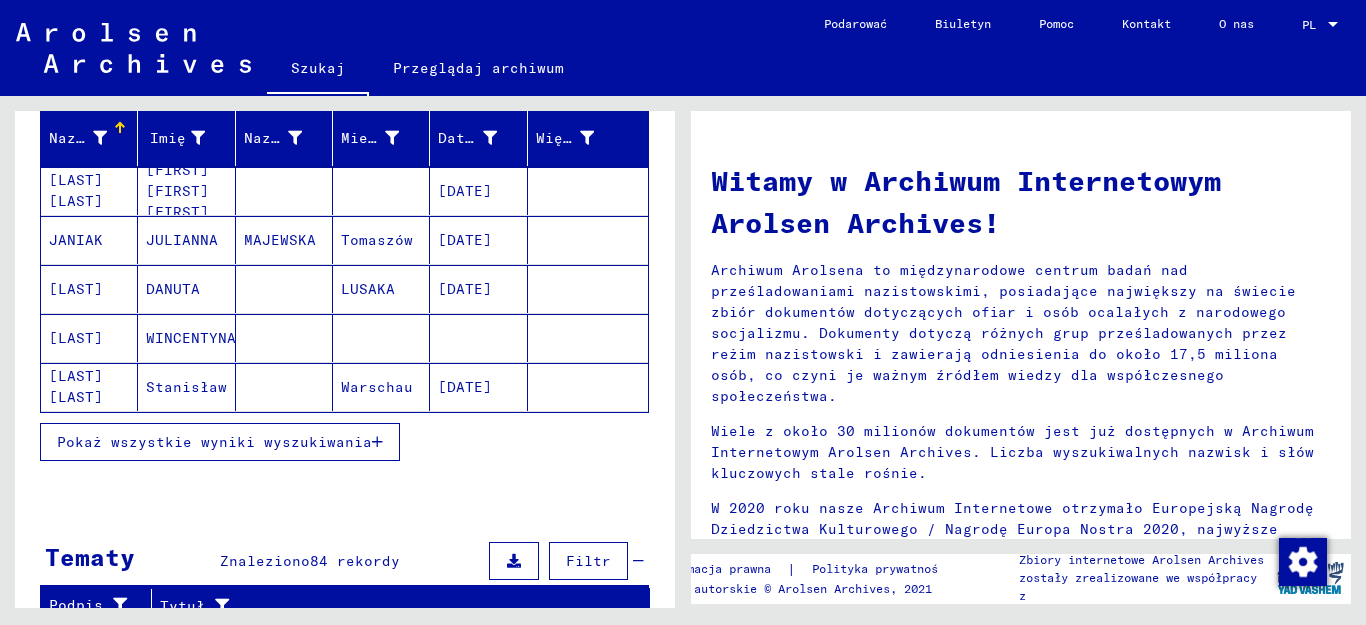 scroll, scrollTop: 300, scrollLeft: 0, axis: vertical 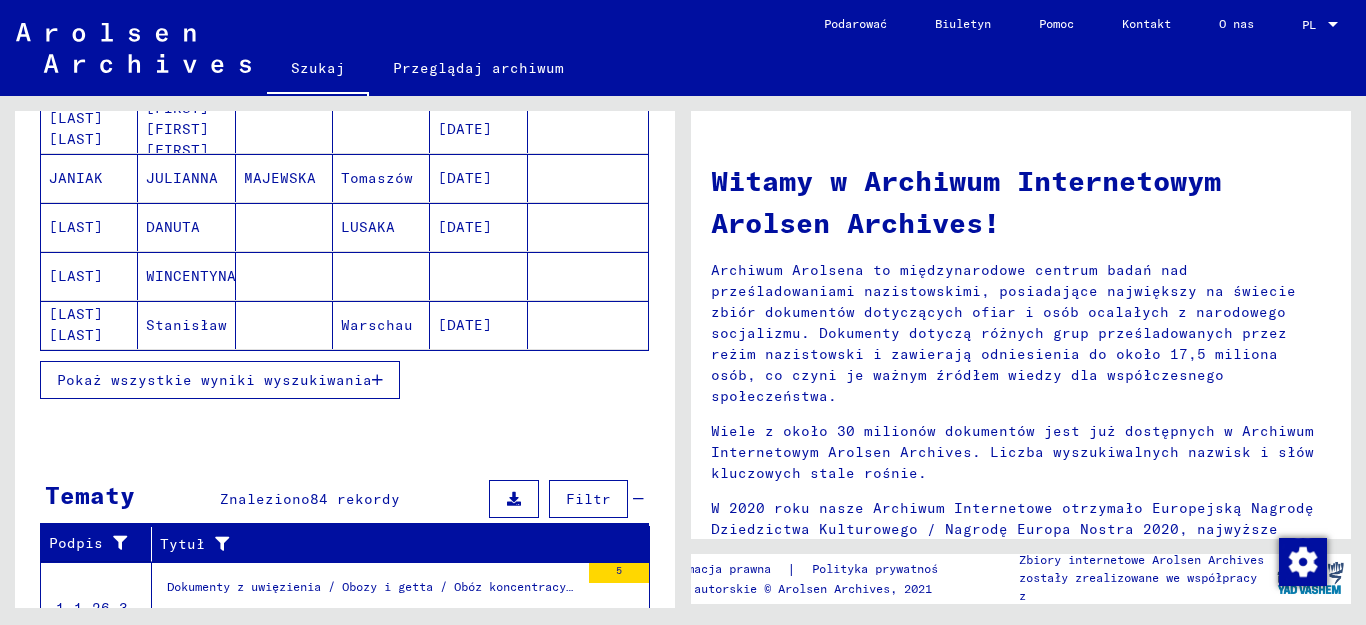 click on "Pokaż wszystkie wyniki wyszukiwania" at bounding box center [214, 380] 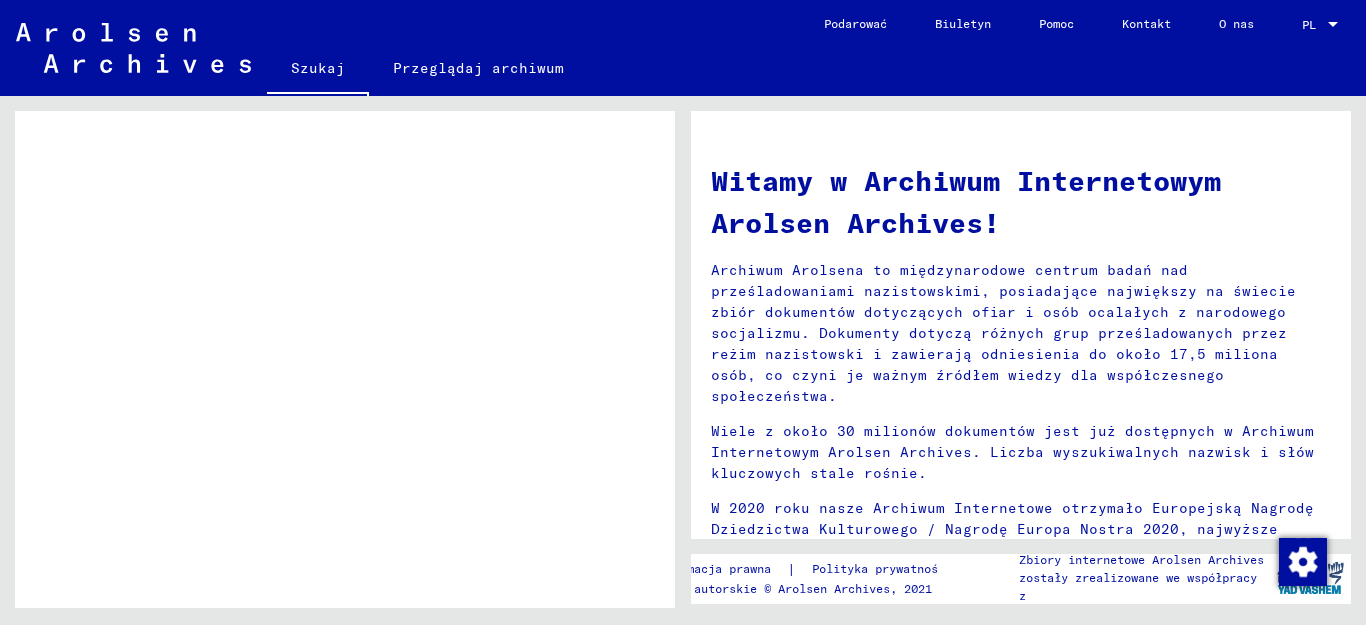 scroll, scrollTop: 1394, scrollLeft: 0, axis: vertical 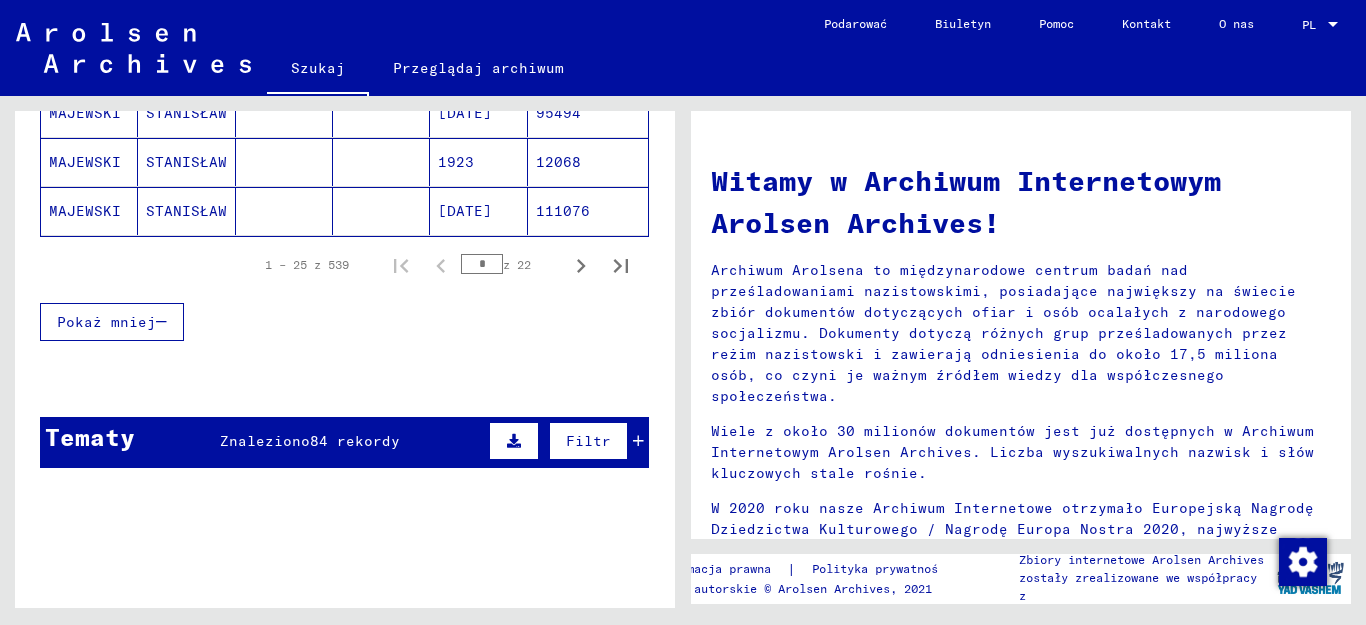 click at bounding box center (638, 441) 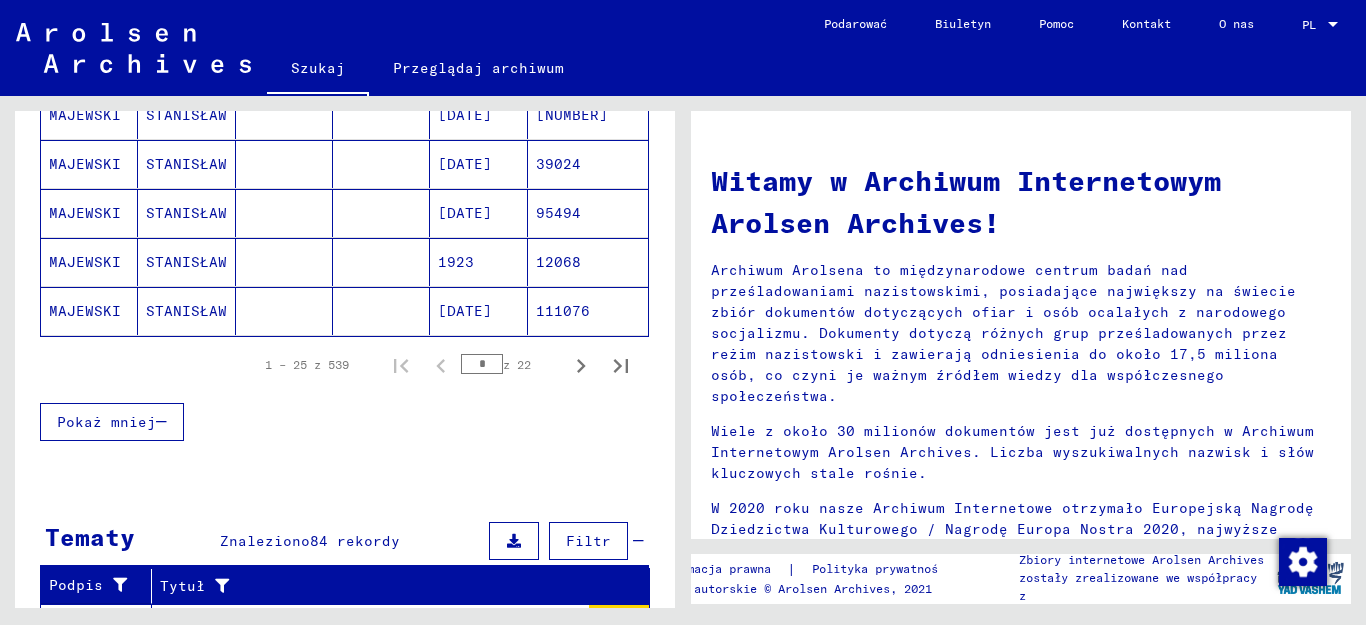 scroll, scrollTop: 1194, scrollLeft: 0, axis: vertical 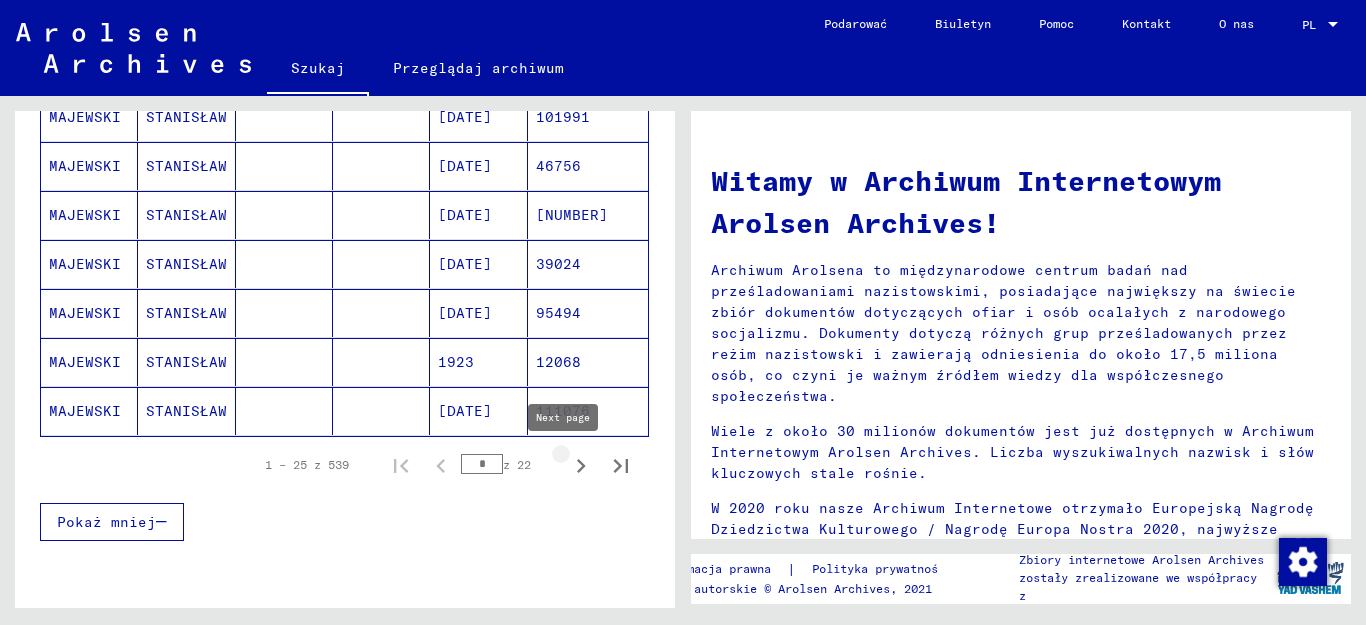 drag, startPoint x: 562, startPoint y: 466, endPoint x: 147, endPoint y: 469, distance: 415.01083 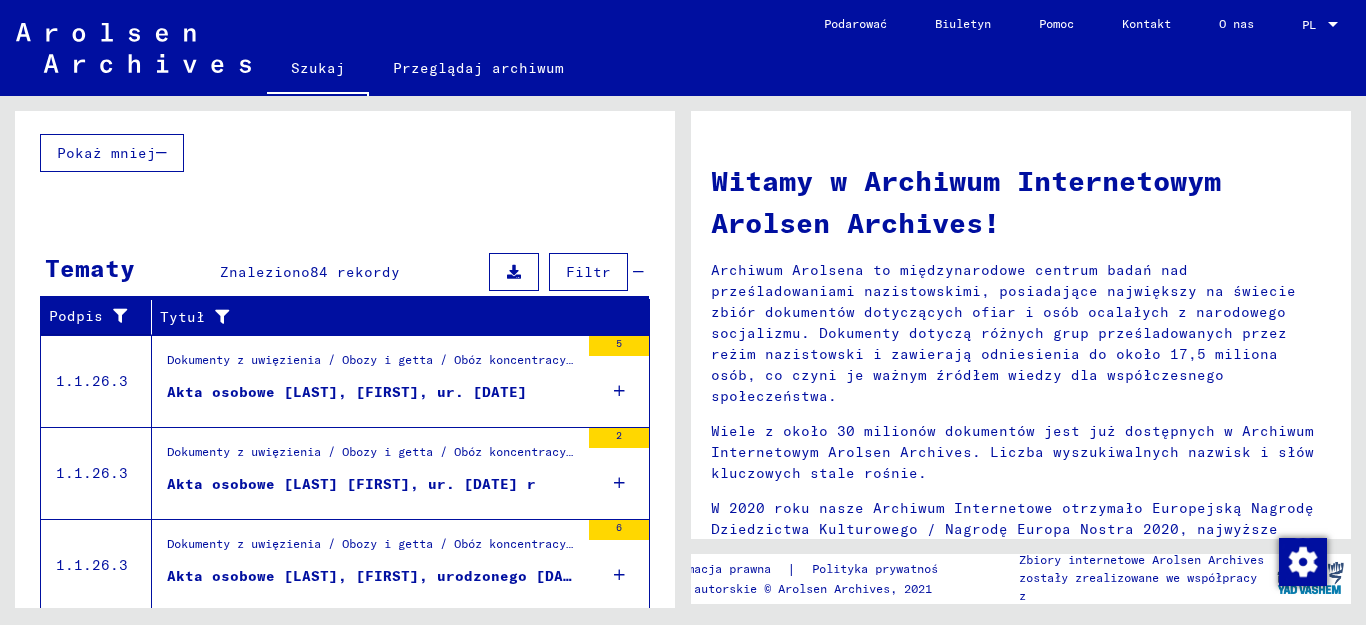 scroll, scrollTop: 1594, scrollLeft: 0, axis: vertical 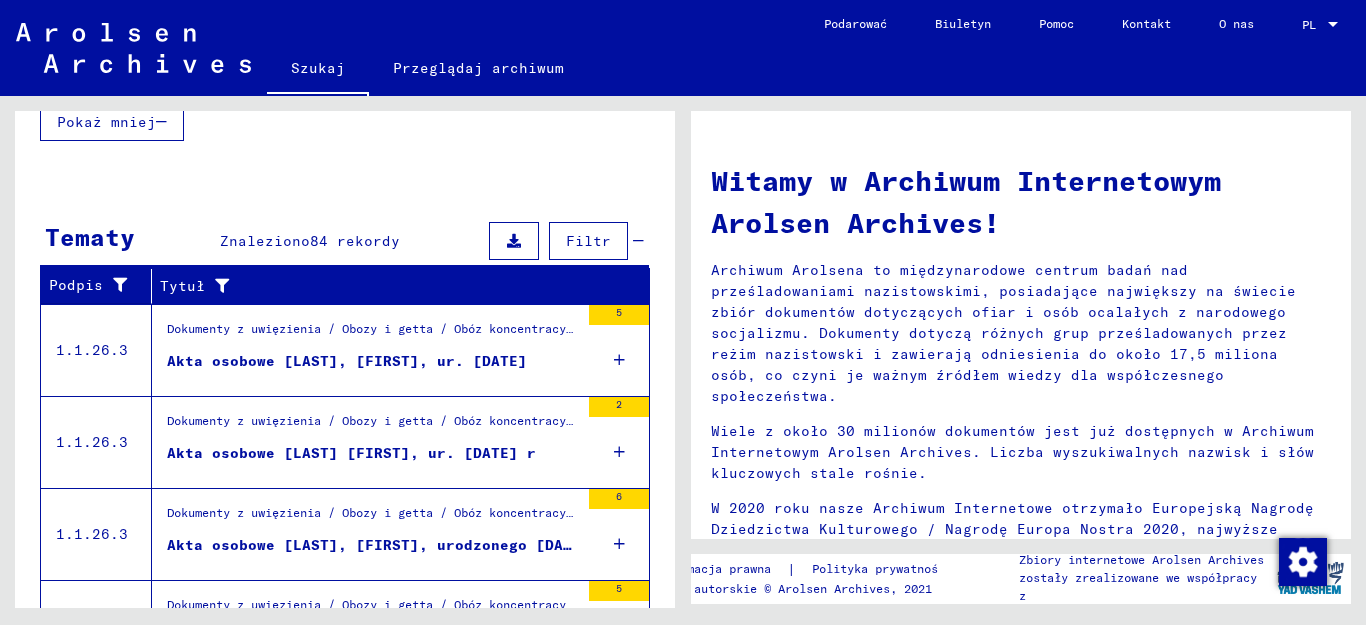 click at bounding box center (619, 360) 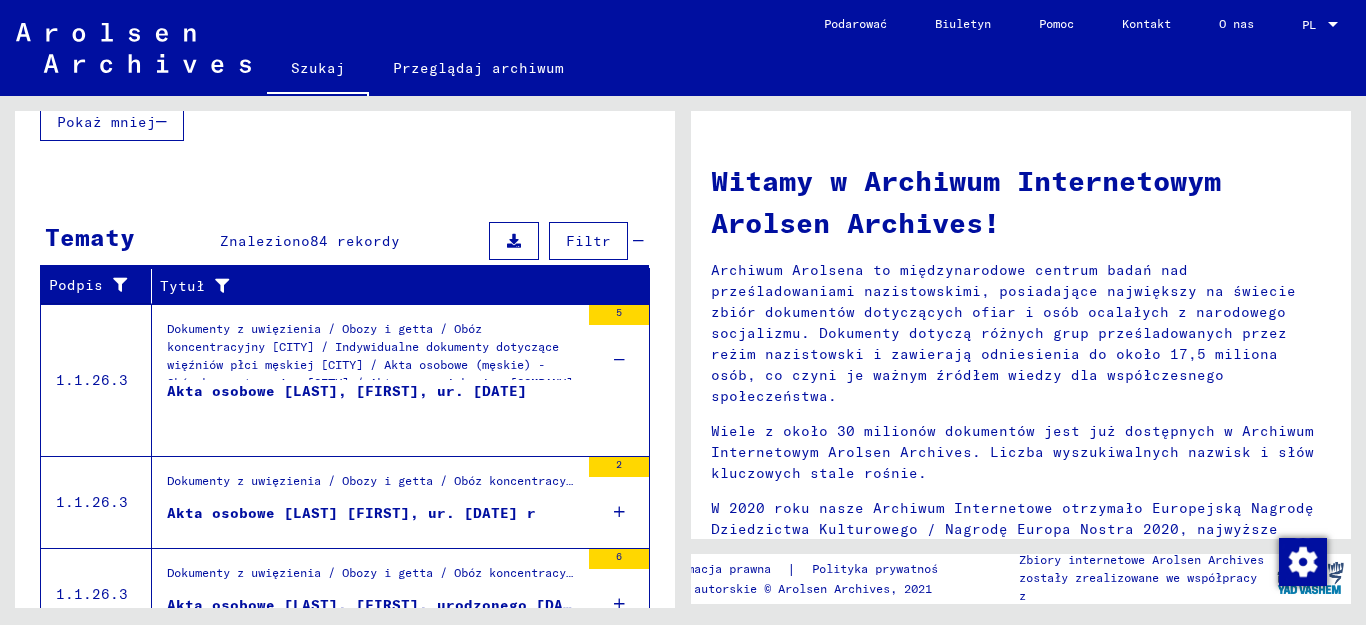 scroll, scrollTop: 1694, scrollLeft: 0, axis: vertical 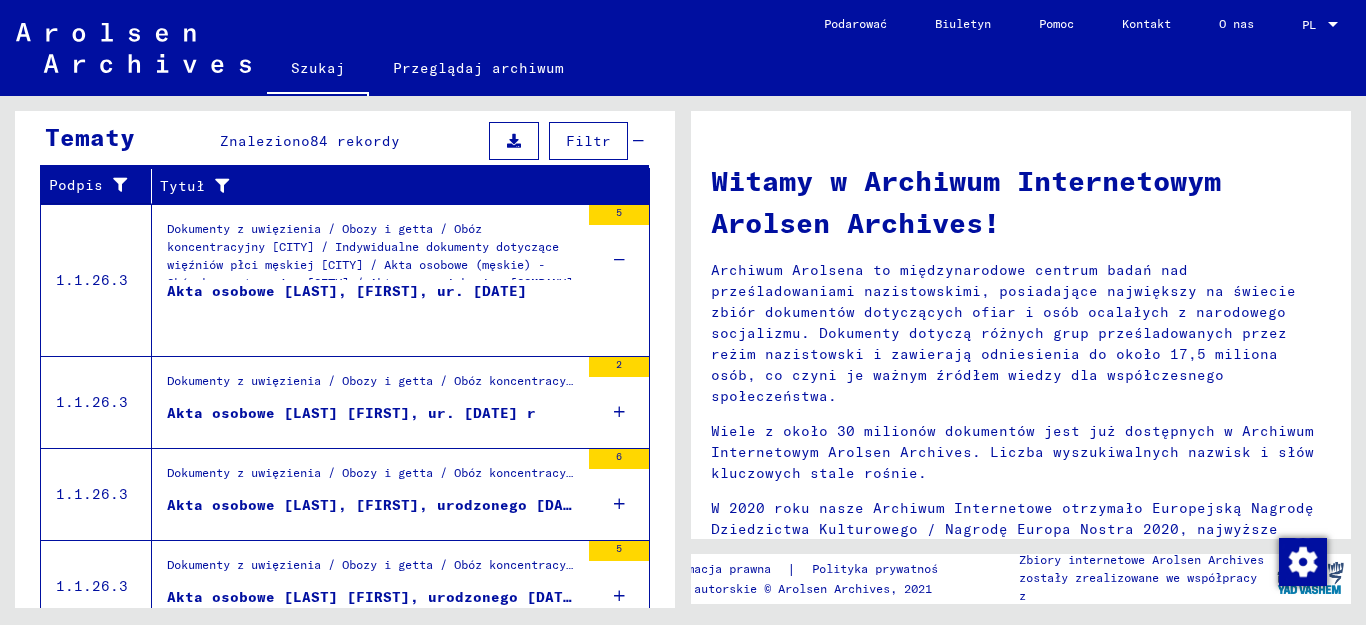 click at bounding box center (619, 412) 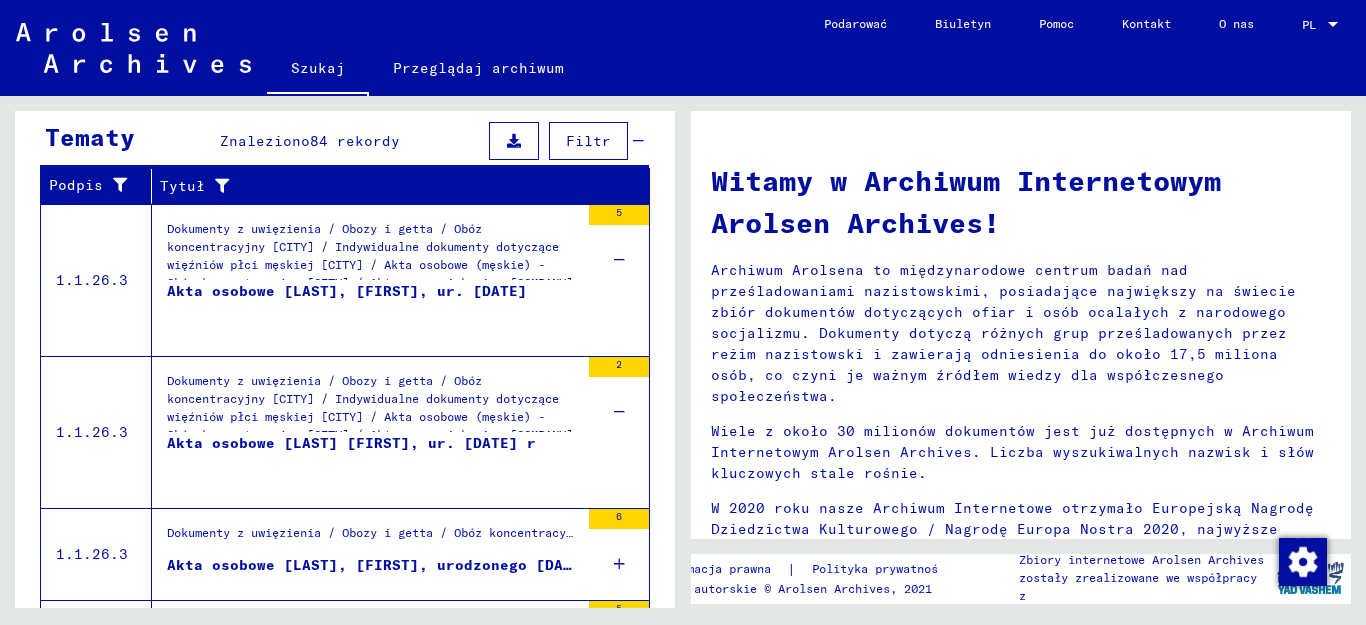 scroll, scrollTop: 1794, scrollLeft: 0, axis: vertical 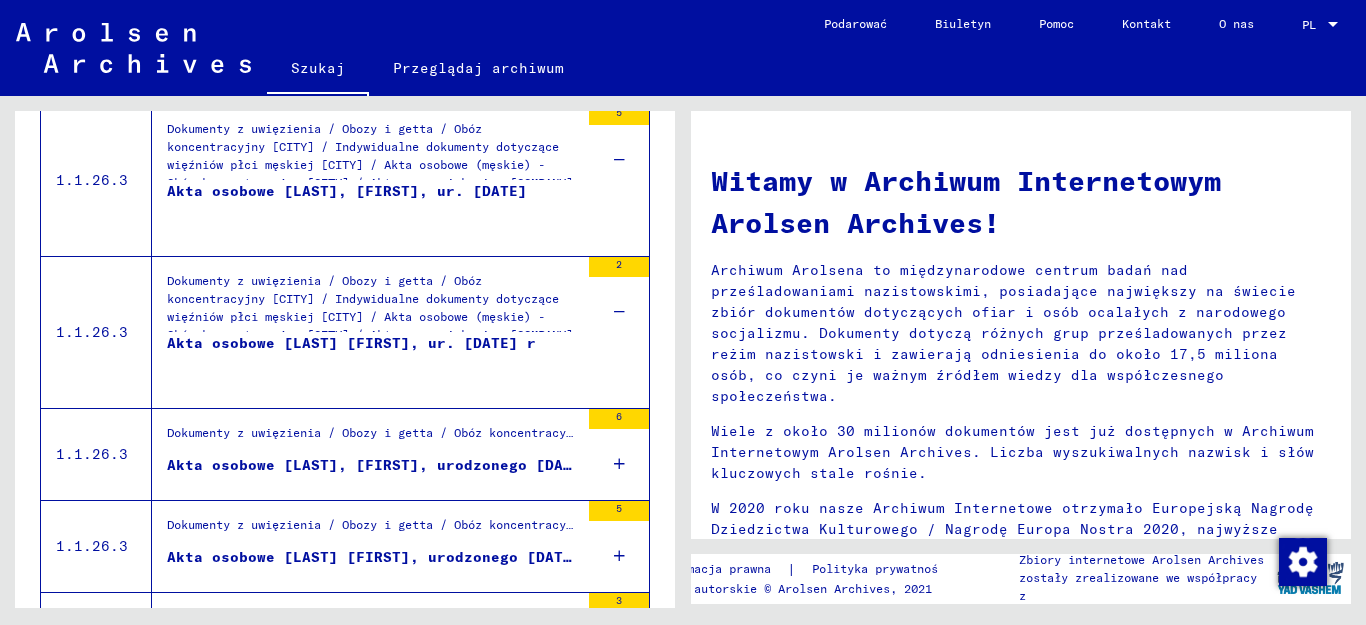 click on "Akta osobowe [LAST] [FIRST], ur. [DATE] r" at bounding box center (351, 343) 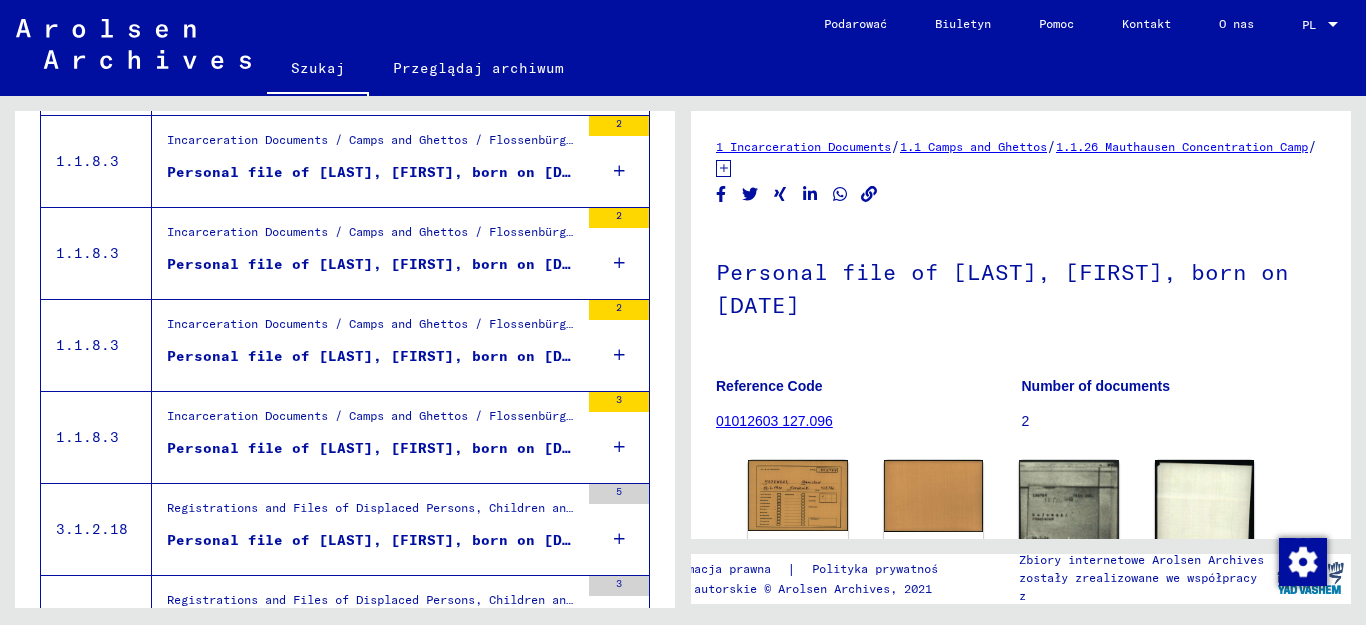 scroll, scrollTop: 397, scrollLeft: 0, axis: vertical 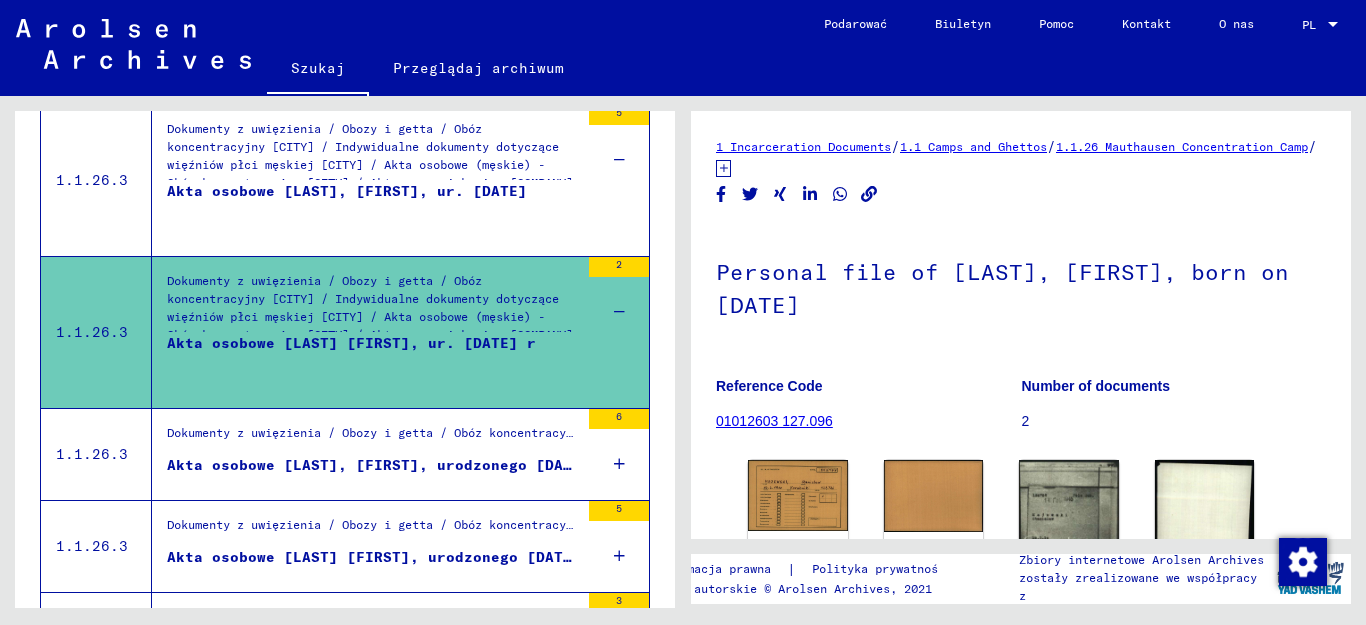click on "5486" at bounding box center (588, 532) 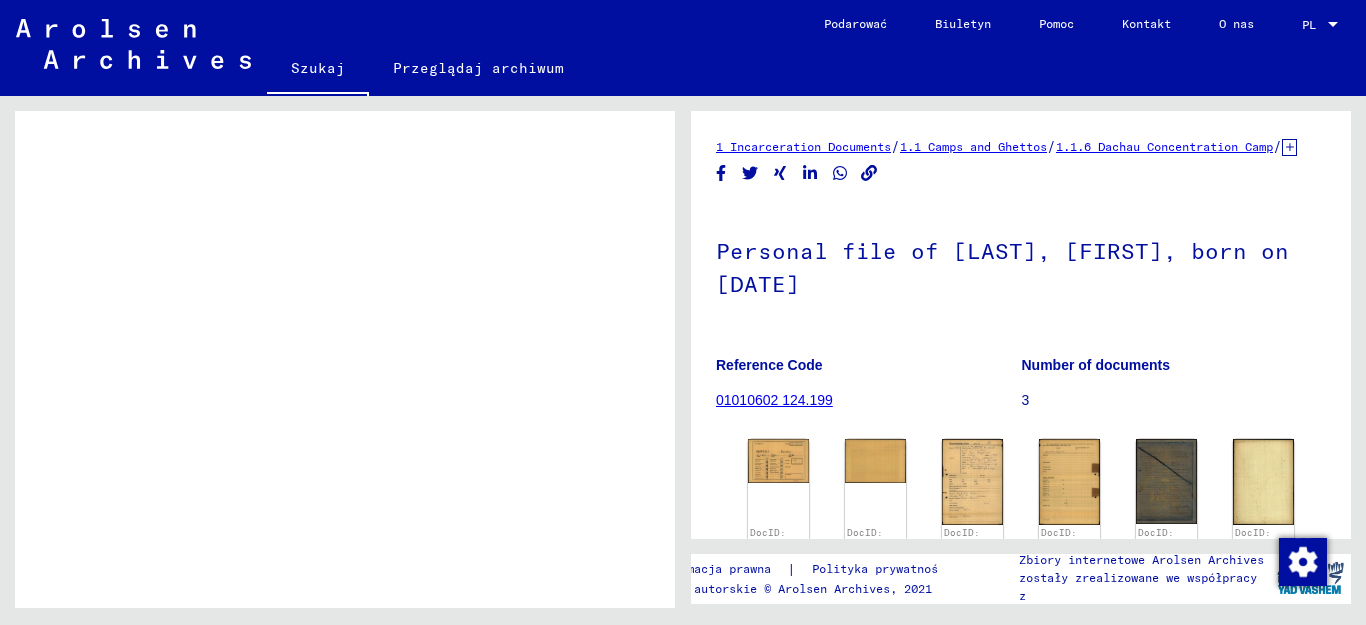 scroll, scrollTop: 100, scrollLeft: 0, axis: vertical 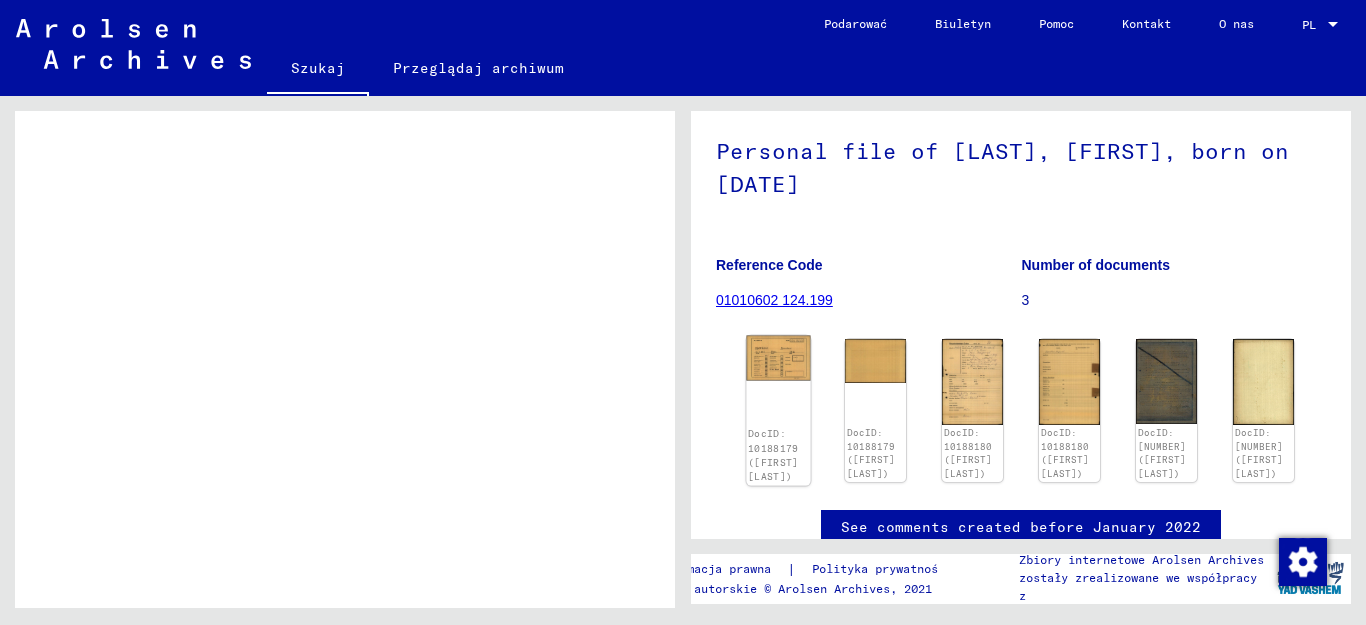 click on "DocID: 10188179 ([FIRST] [LAST])" 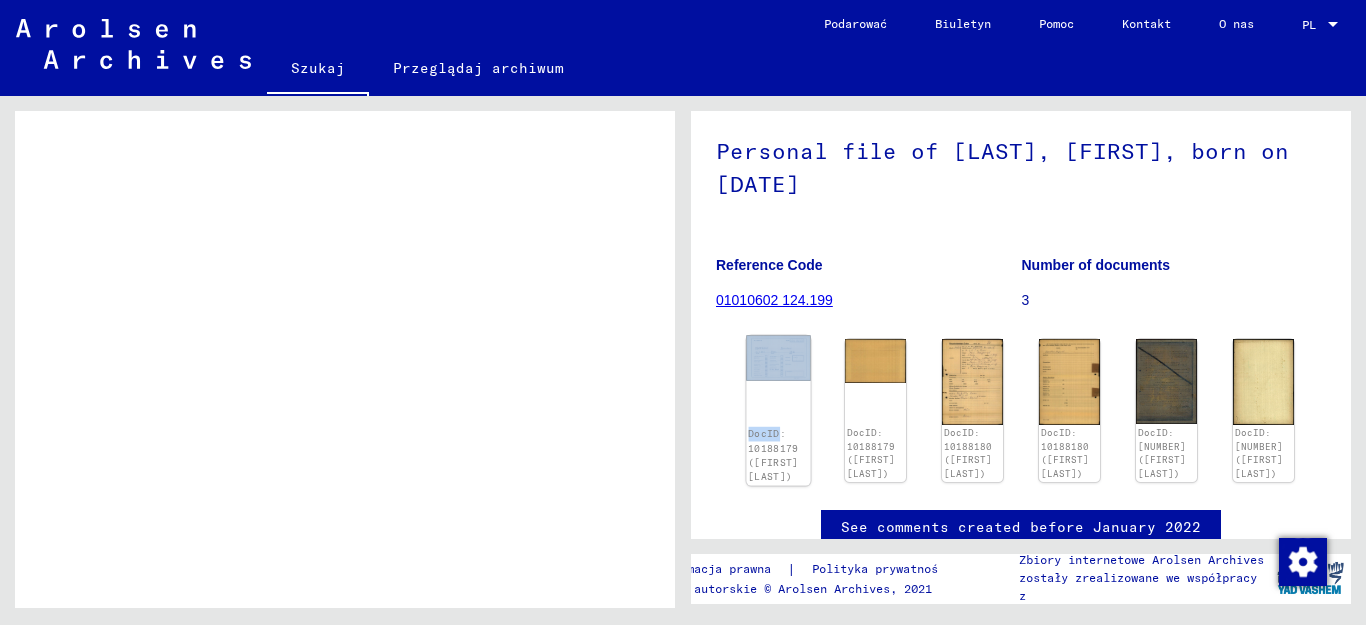 click 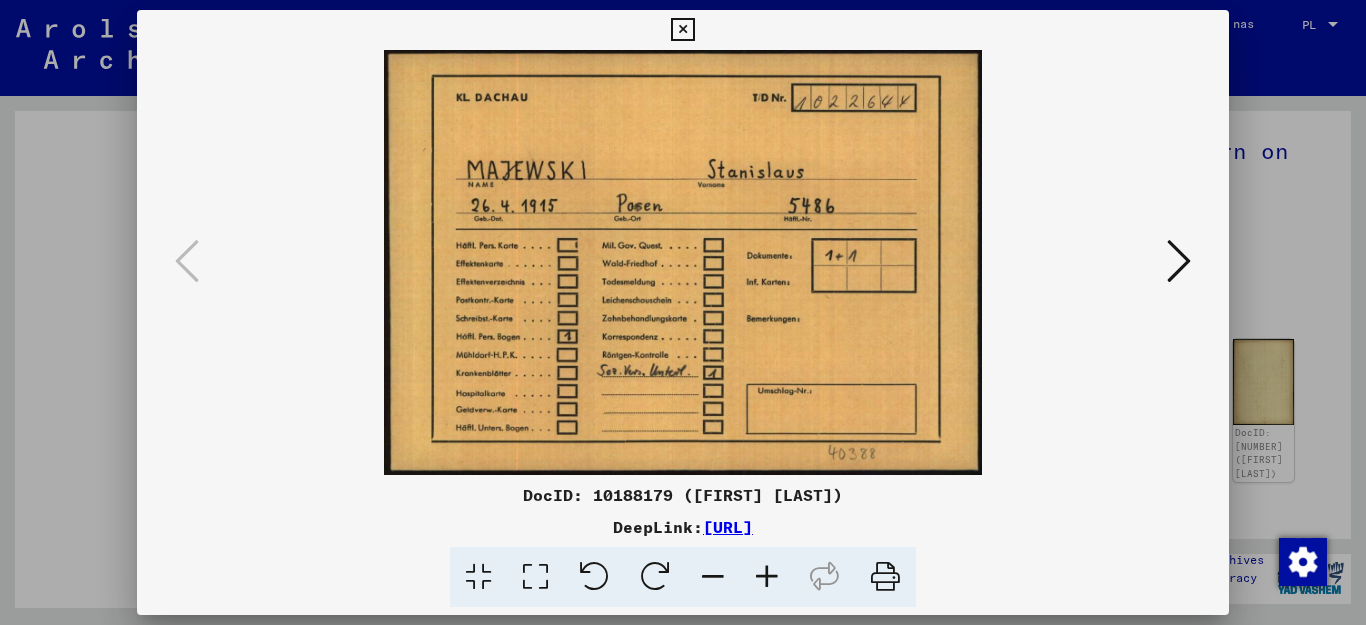 click at bounding box center [1179, 261] 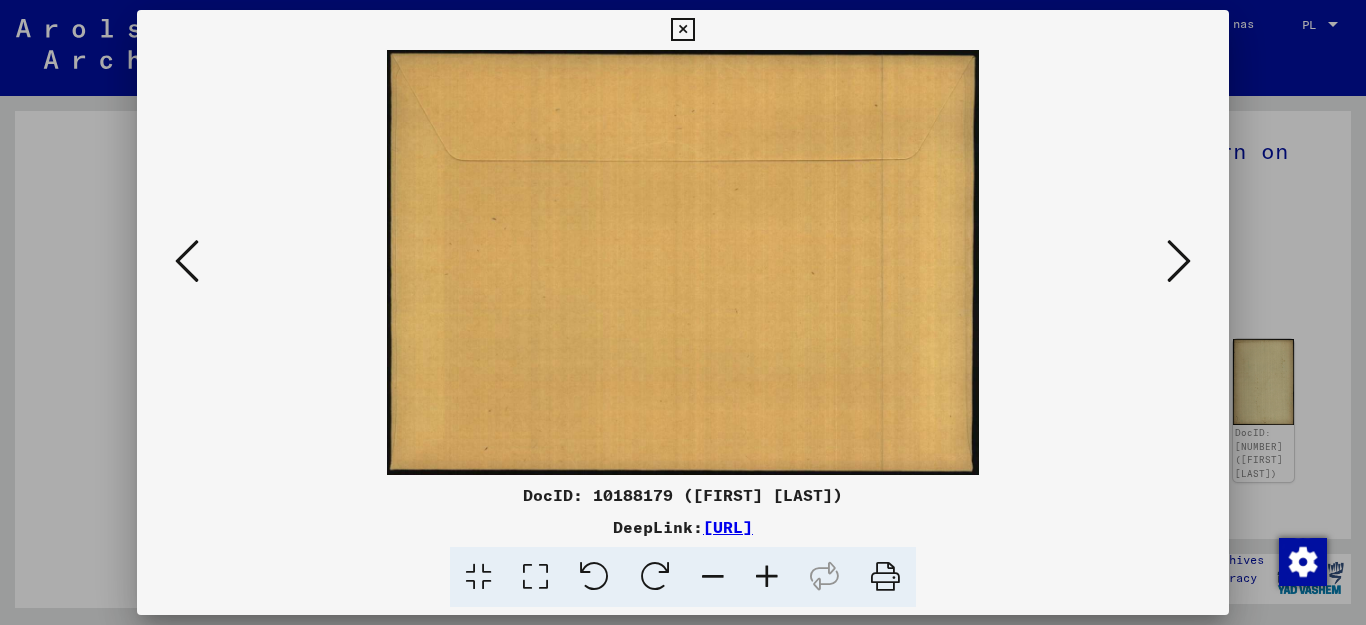 click at bounding box center [1179, 261] 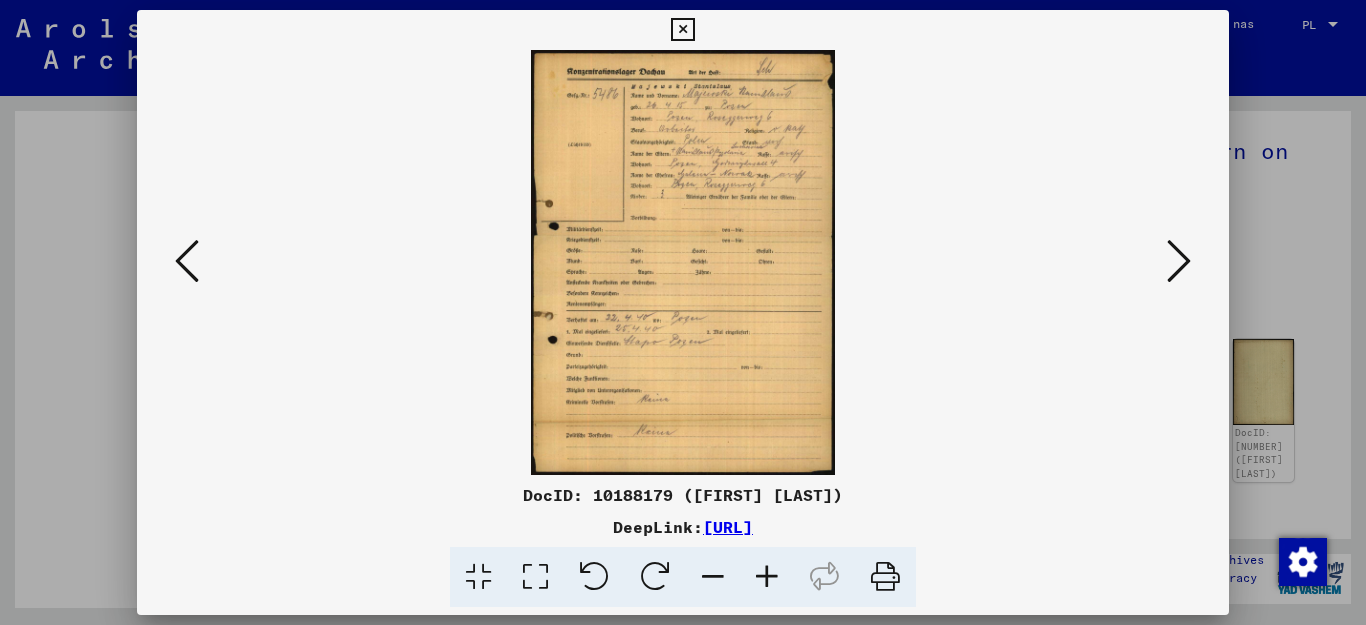 click at bounding box center [767, 577] 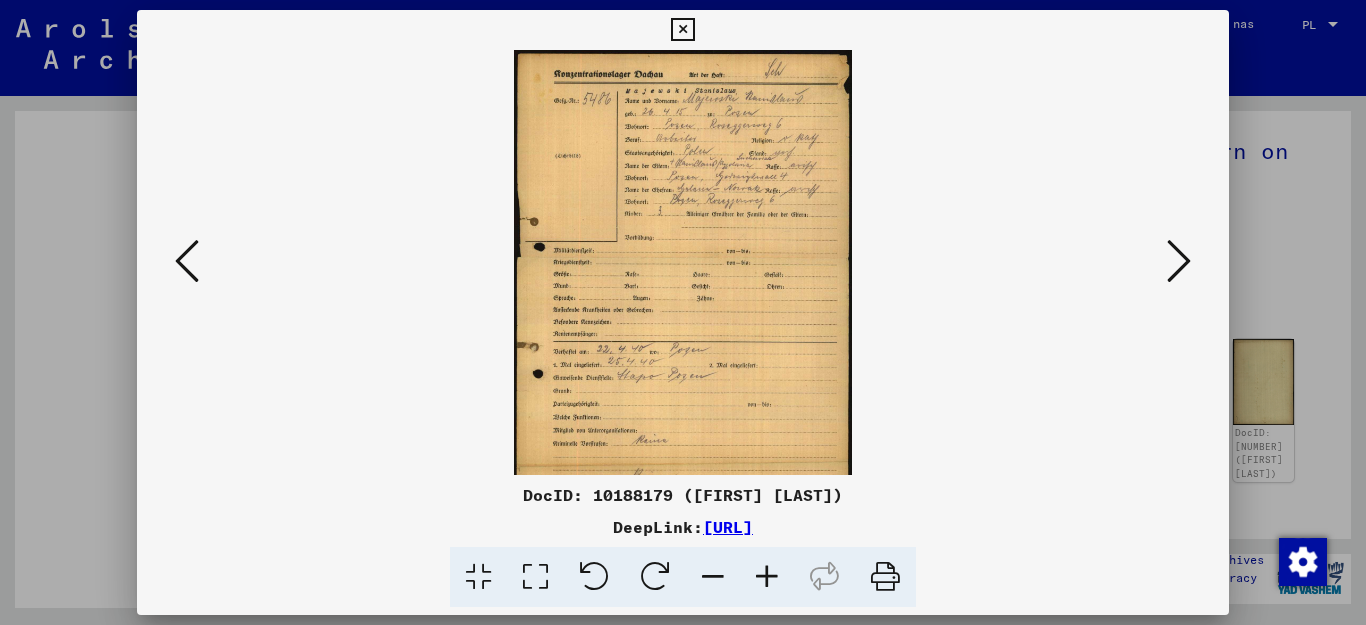 click at bounding box center (767, 577) 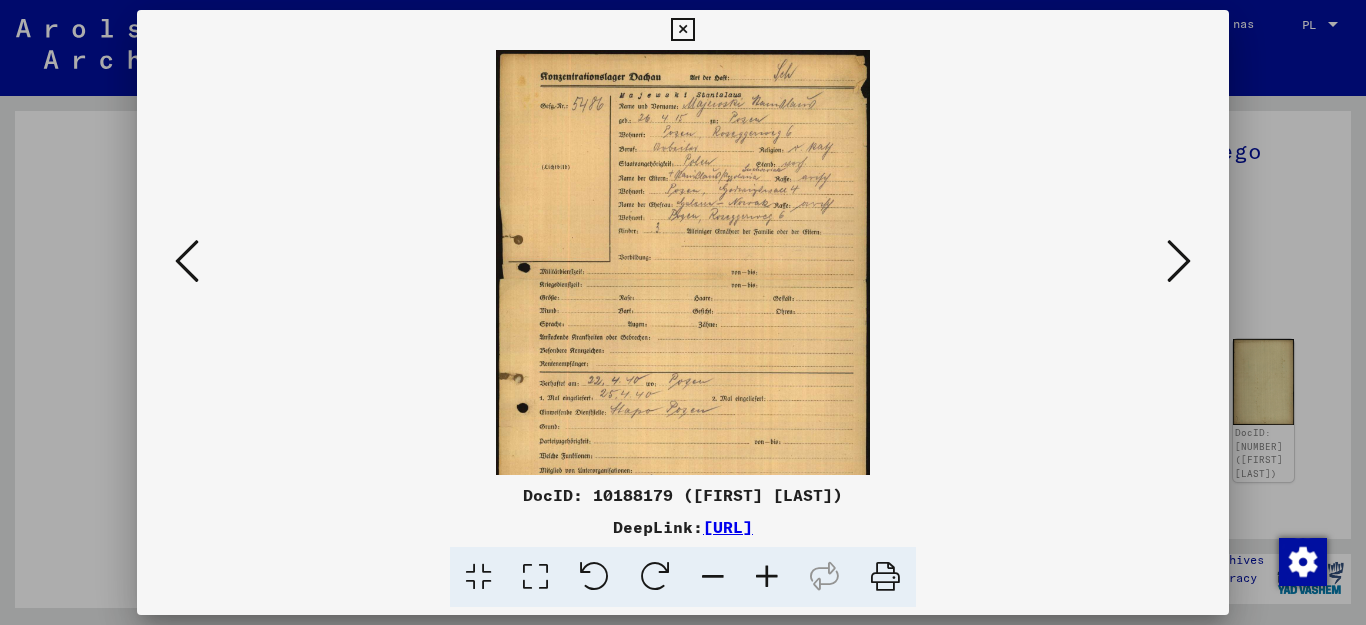 click at bounding box center [767, 577] 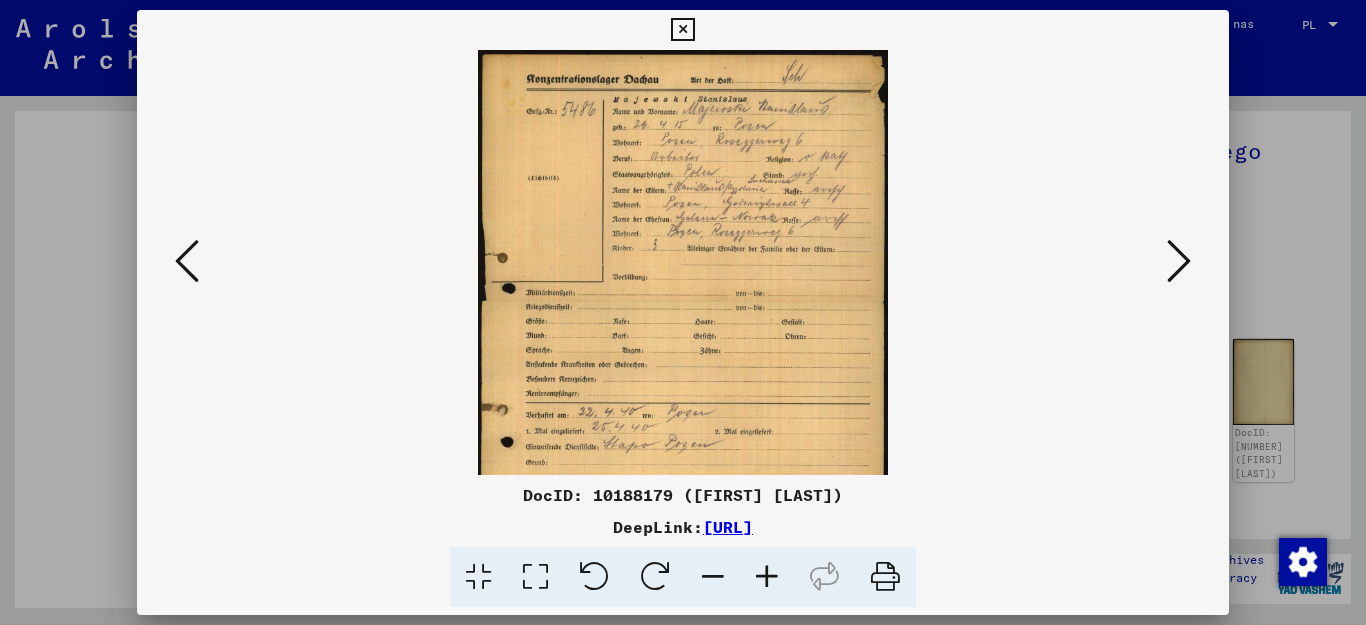 click at bounding box center (767, 577) 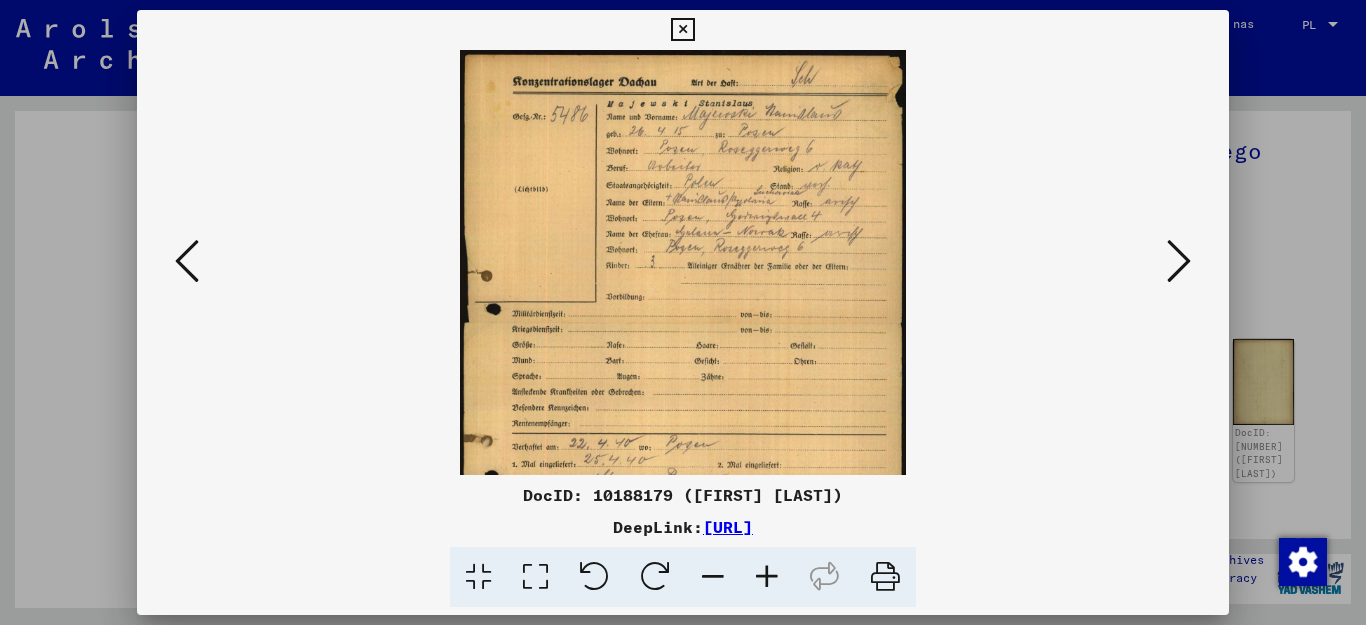 click at bounding box center (767, 577) 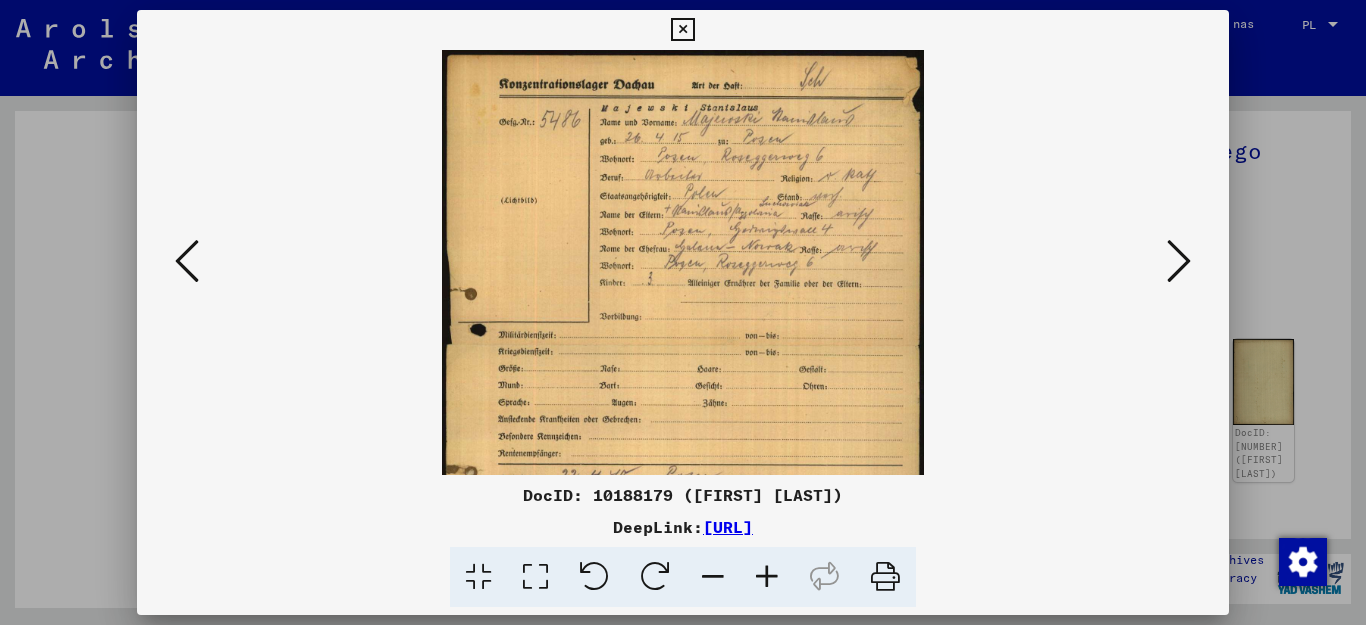 click at bounding box center (767, 577) 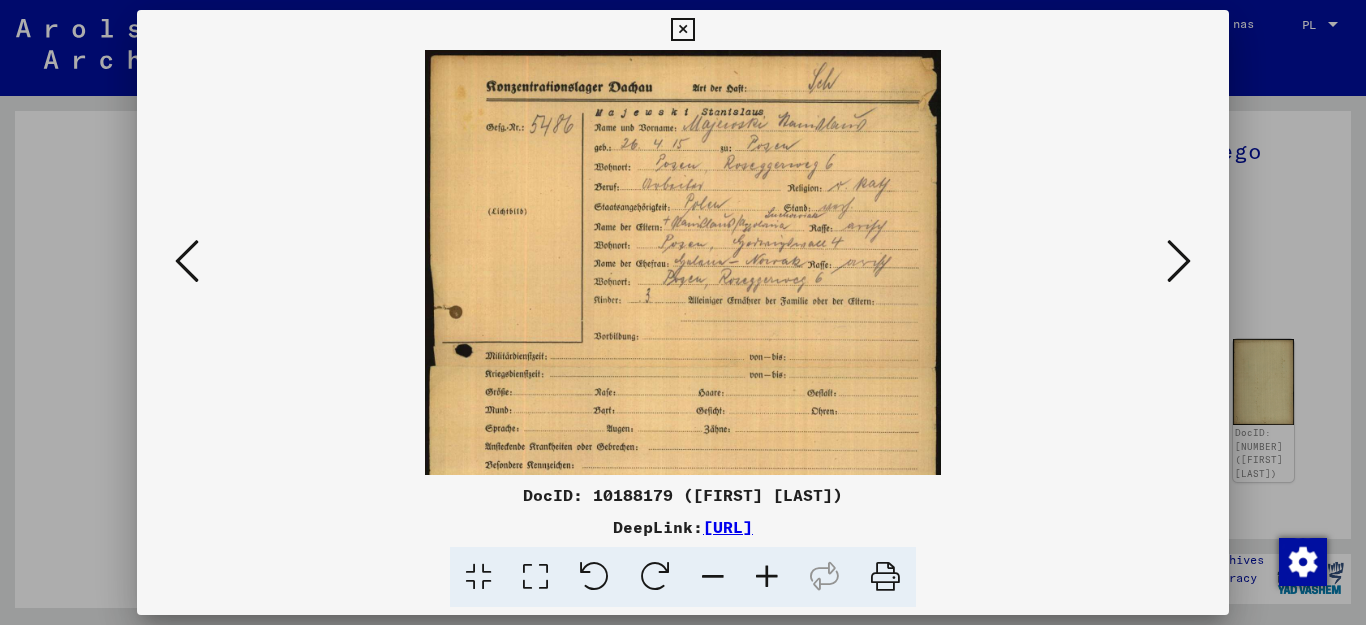 click at bounding box center (767, 577) 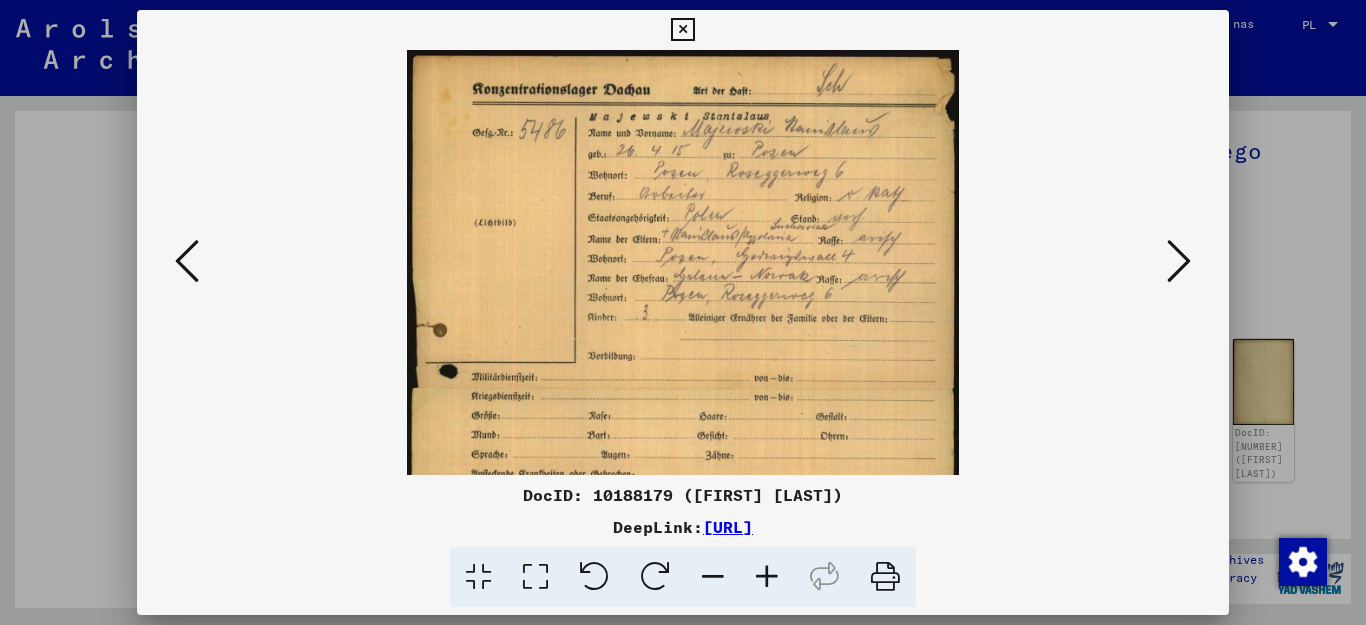 click at bounding box center [767, 577] 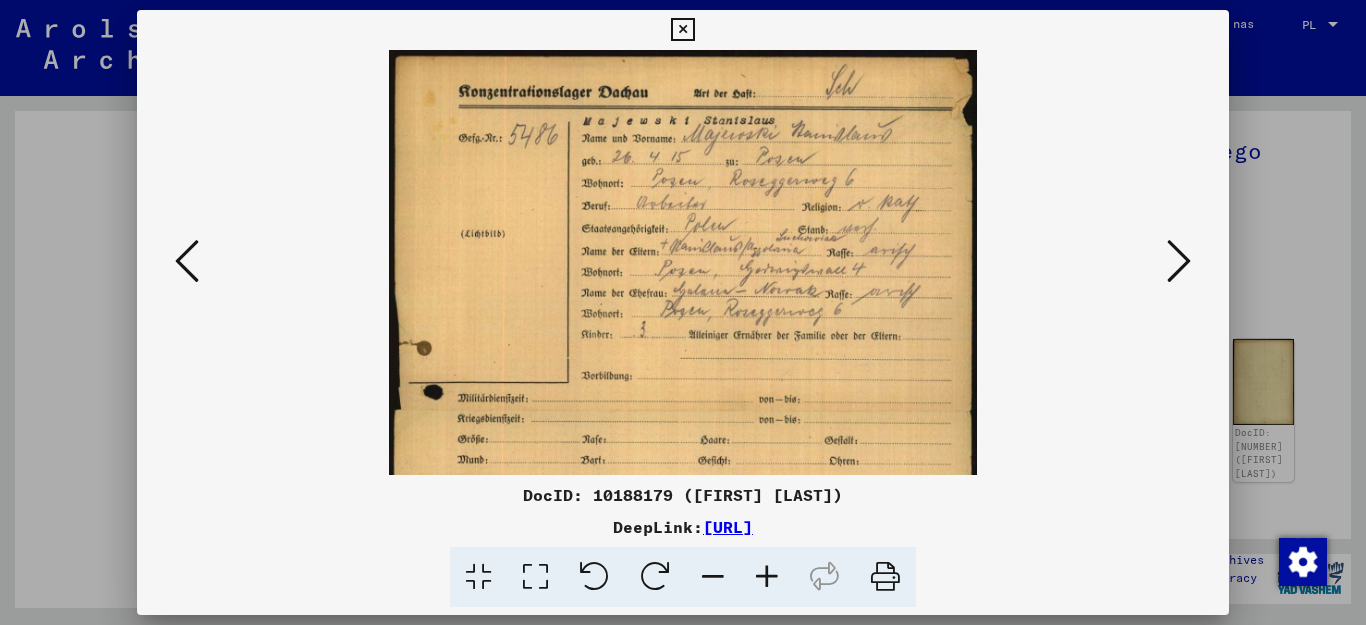 click at bounding box center [767, 577] 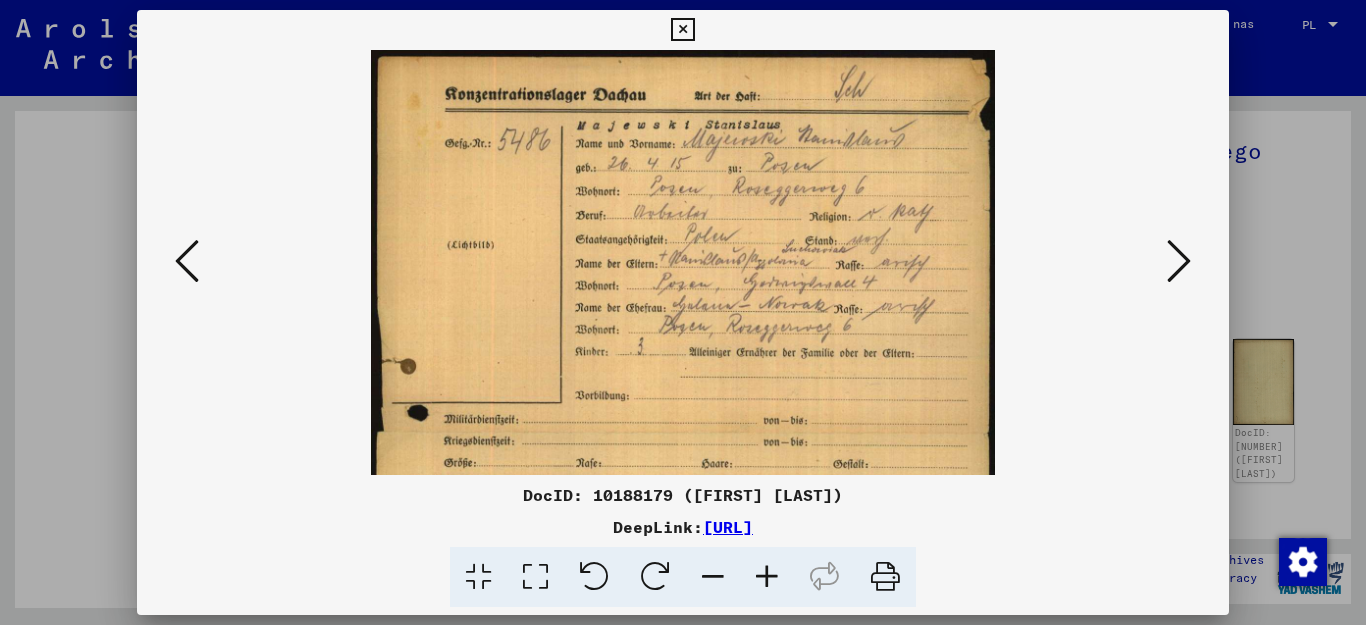 click at bounding box center (767, 577) 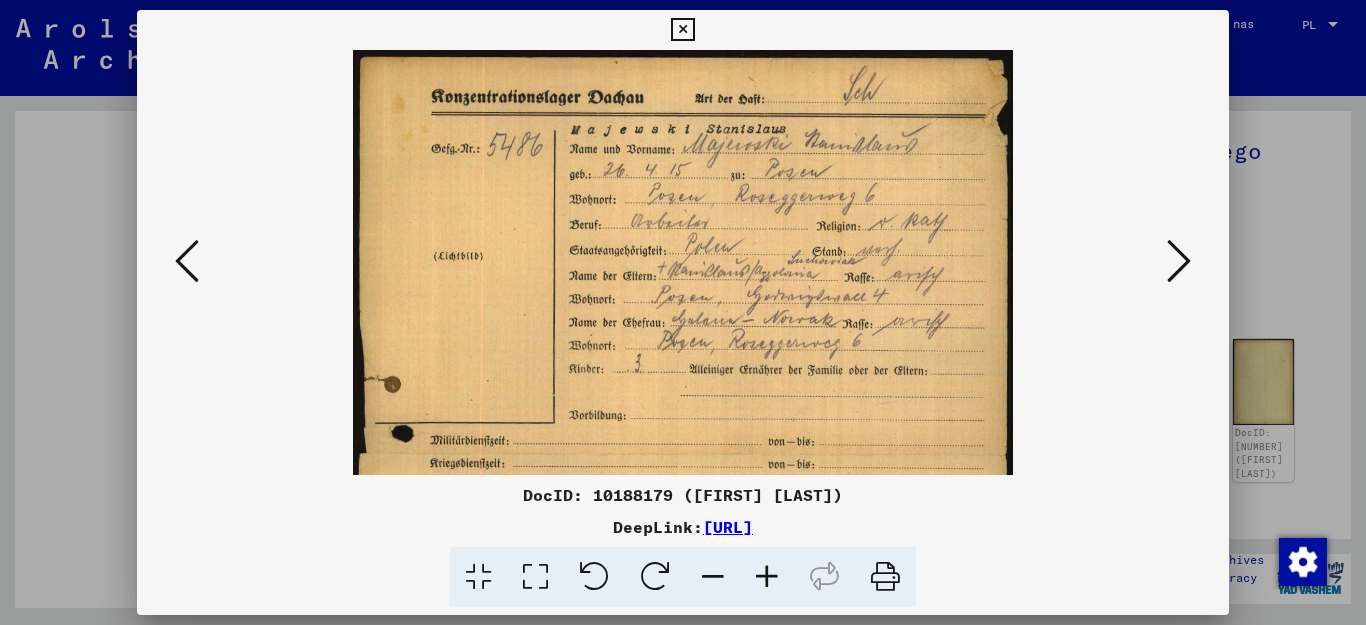 click at bounding box center [767, 577] 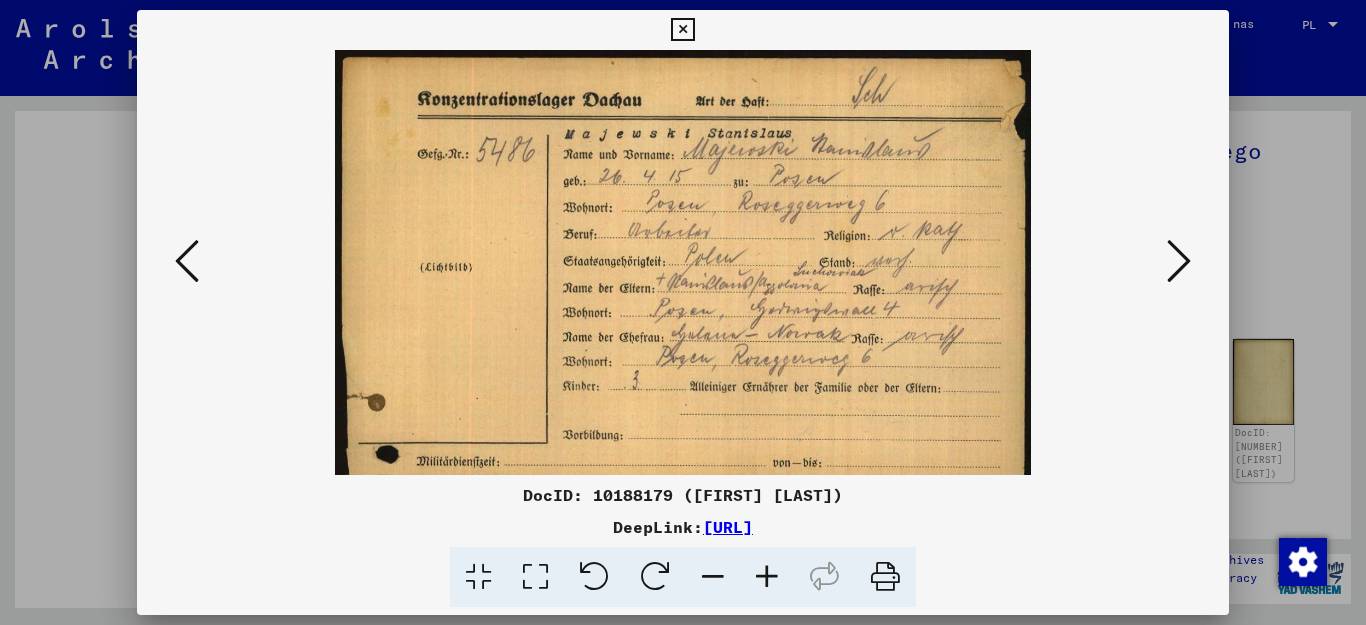 click at bounding box center [767, 577] 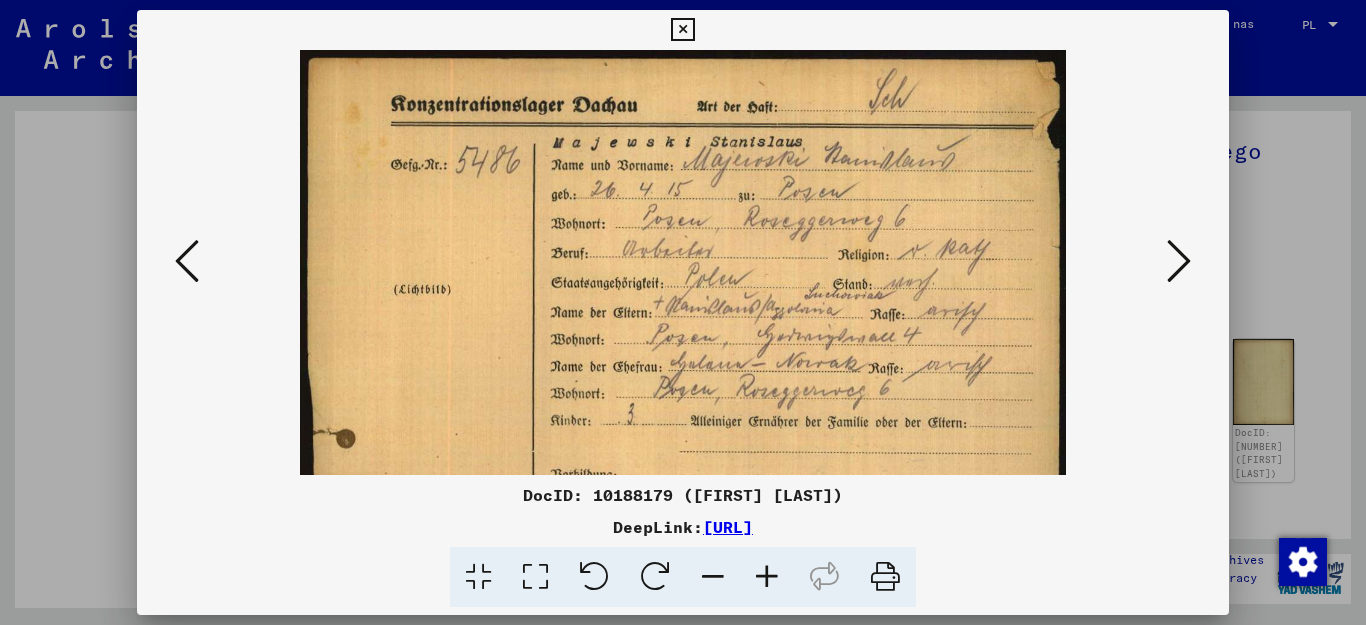 click at bounding box center [767, 577] 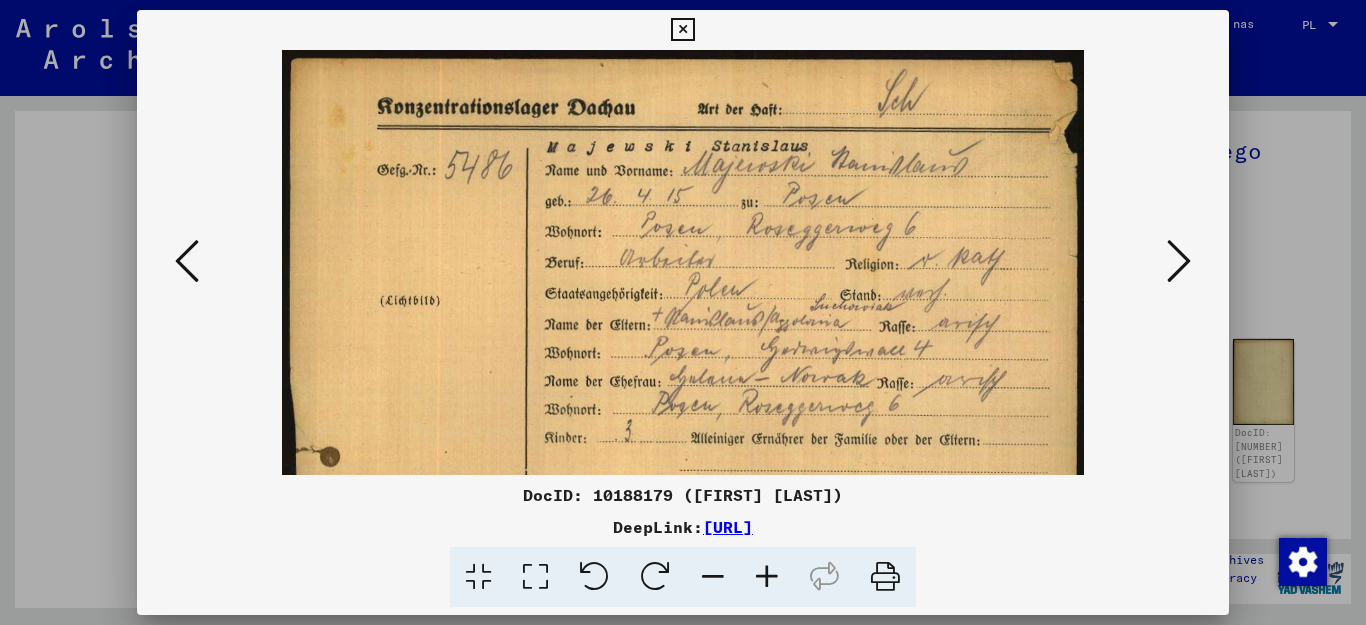click at bounding box center (767, 577) 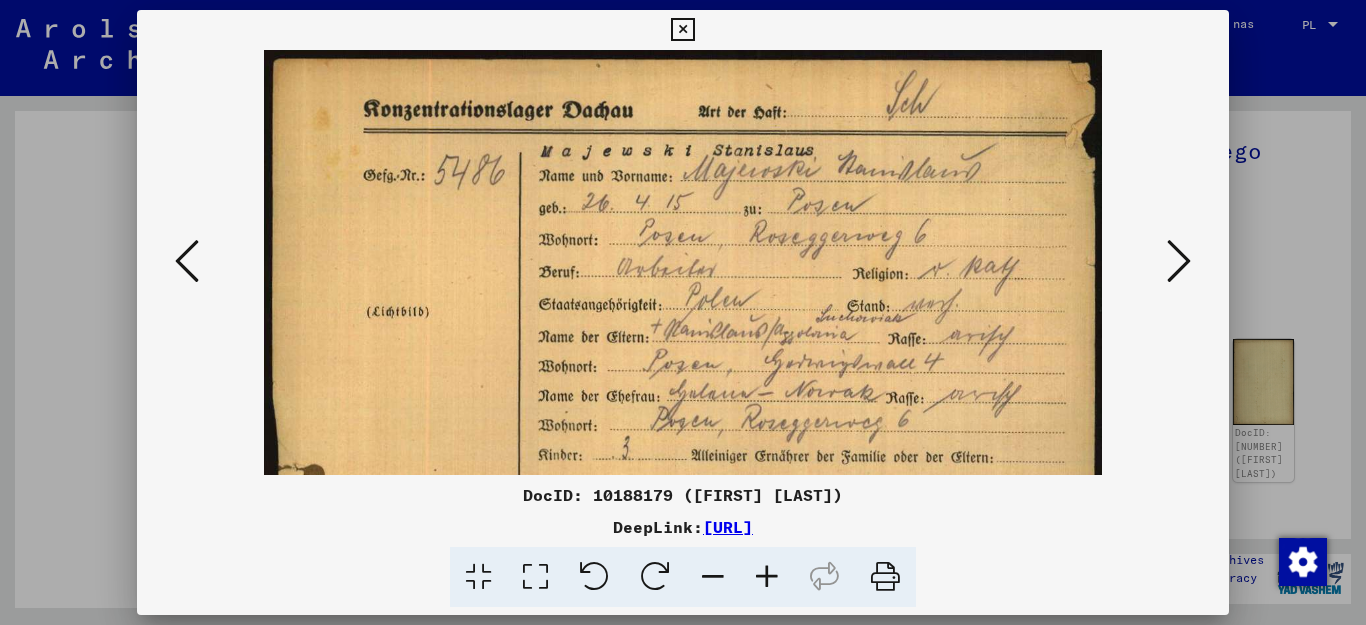 click at bounding box center (767, 577) 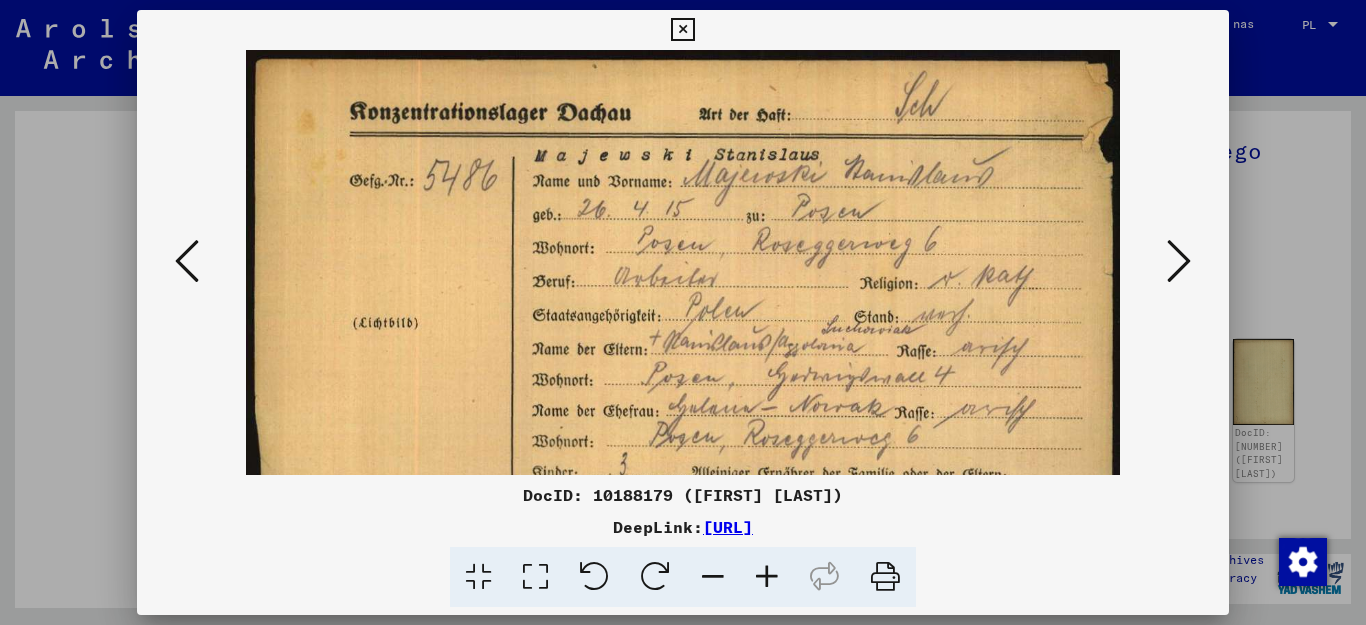 click at bounding box center (767, 577) 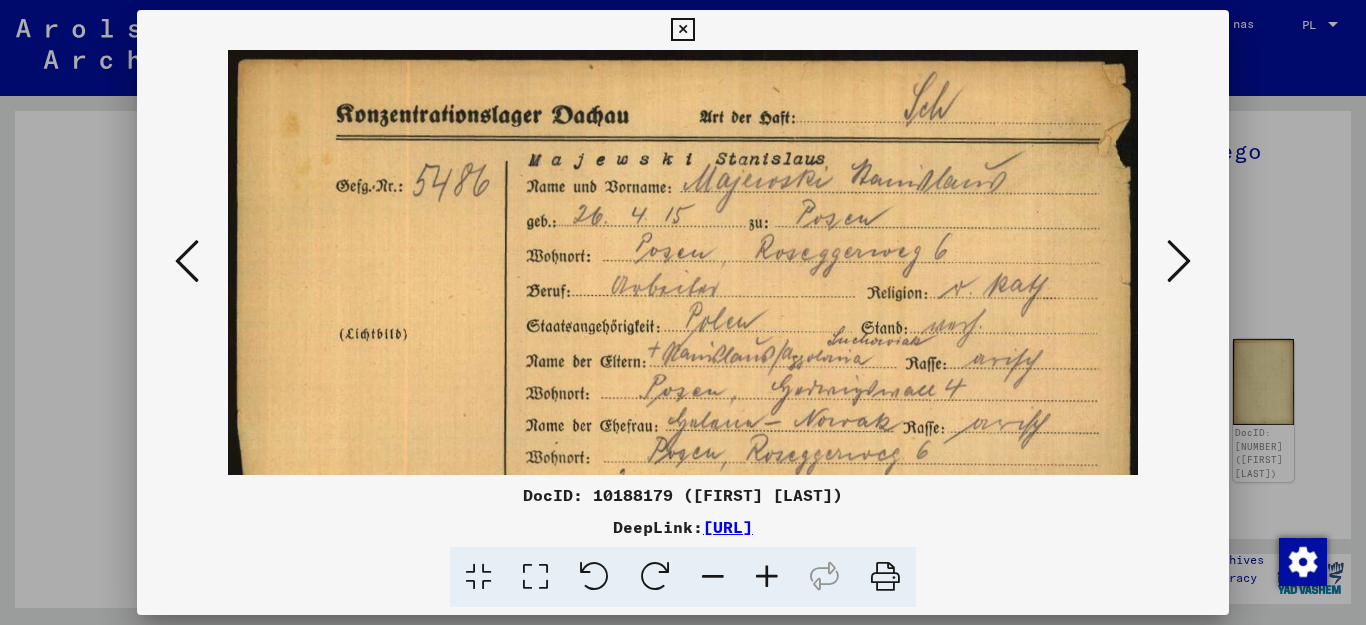 click at bounding box center (767, 577) 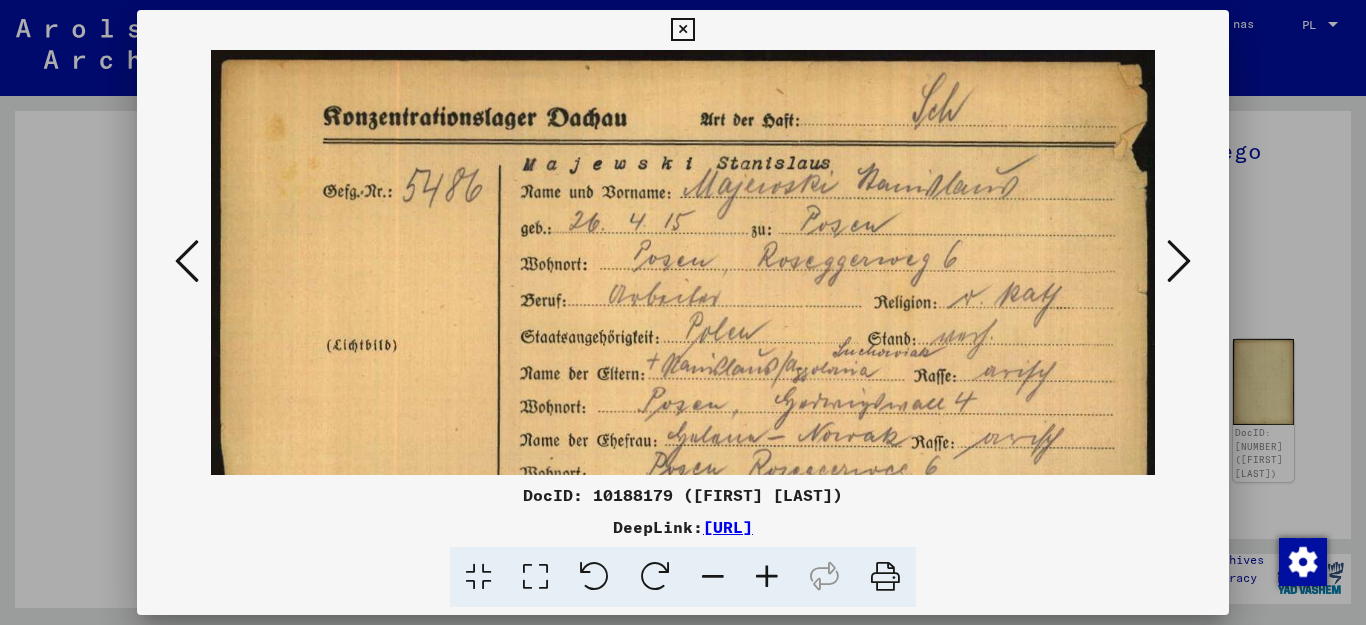 click at bounding box center (767, 577) 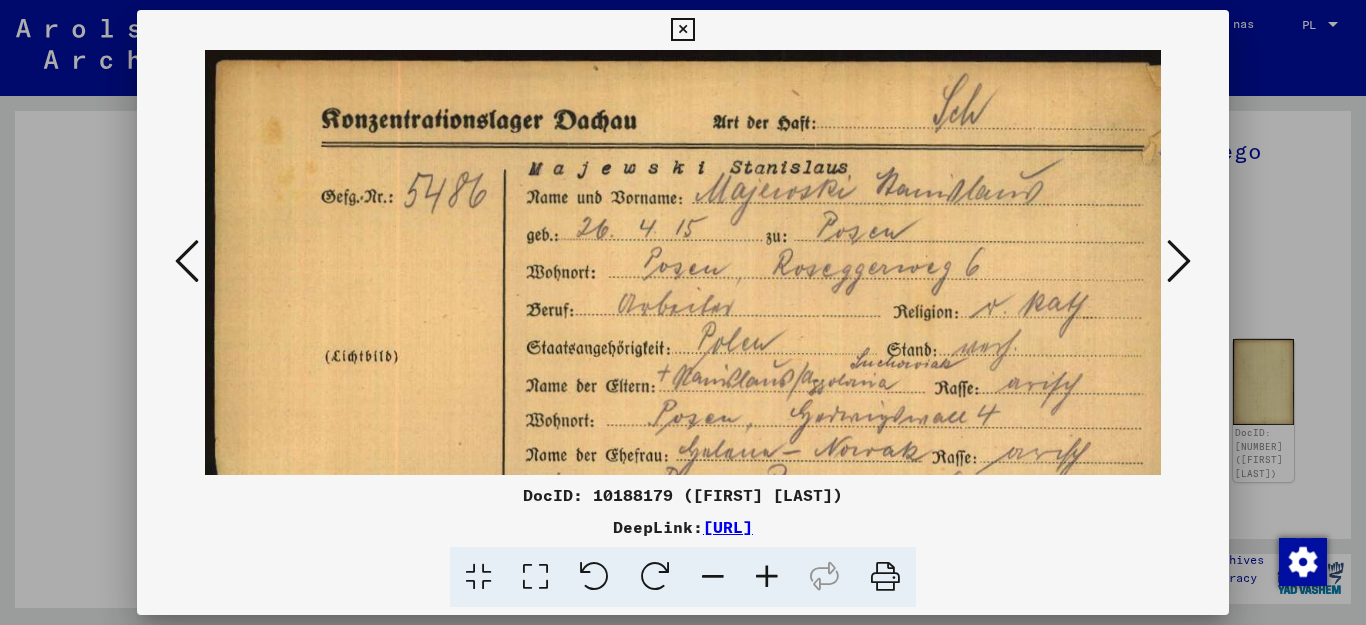 click at bounding box center (767, 577) 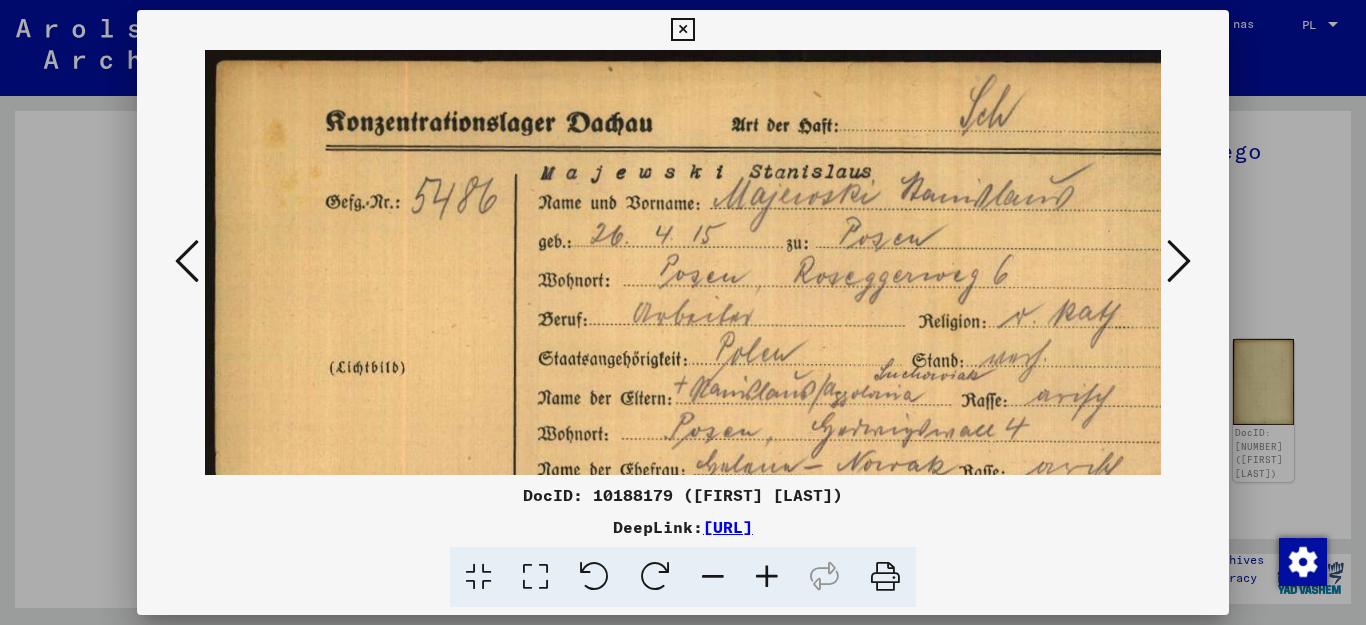 click at bounding box center (767, 577) 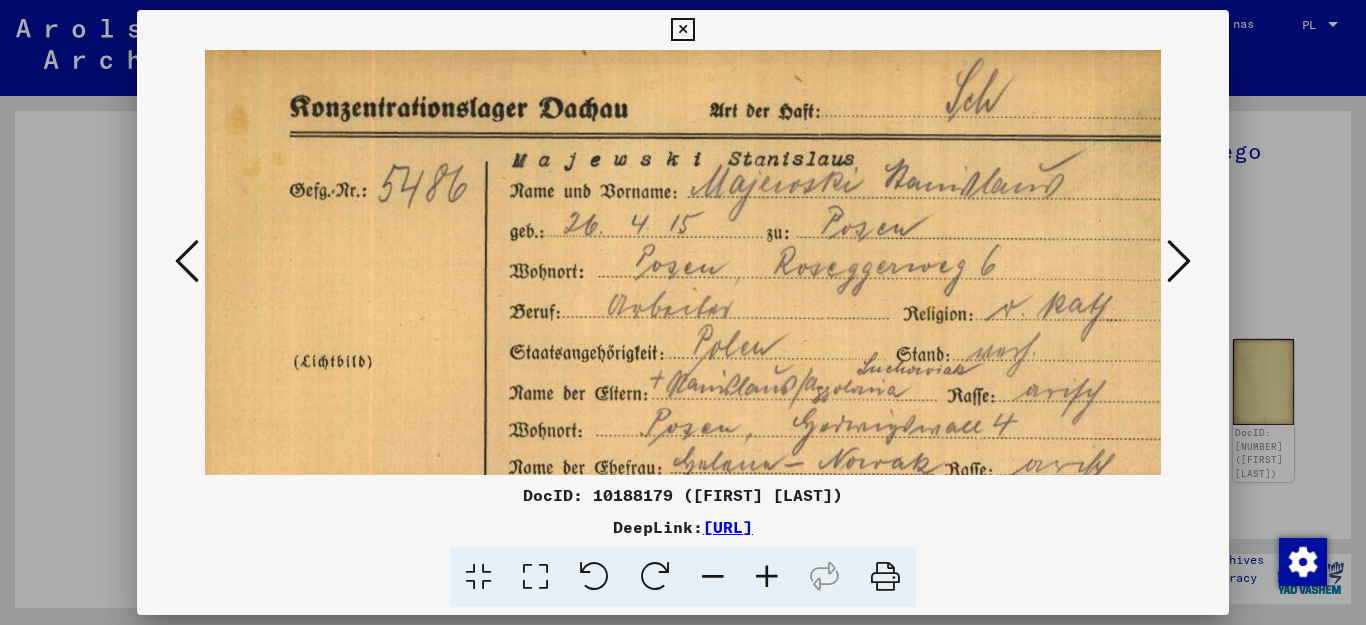 drag, startPoint x: 840, startPoint y: 377, endPoint x: 765, endPoint y: 345, distance: 81.5414 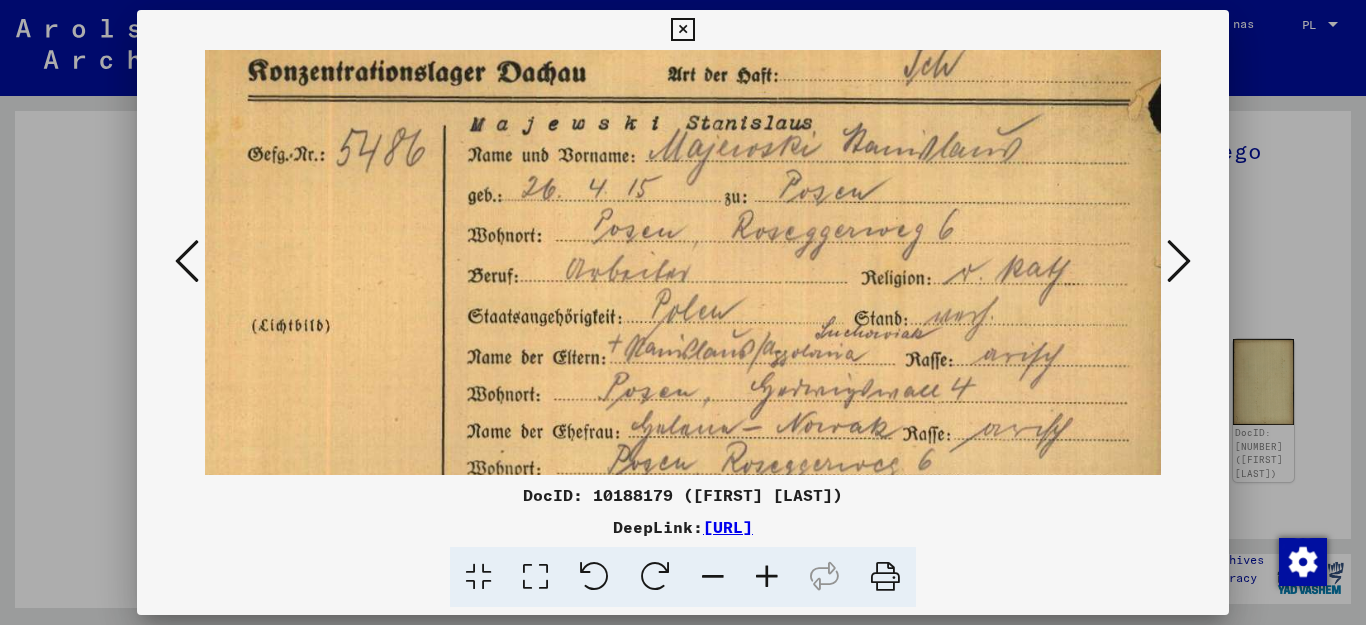 drag, startPoint x: 800, startPoint y: 414, endPoint x: 792, endPoint y: 391, distance: 24.351591 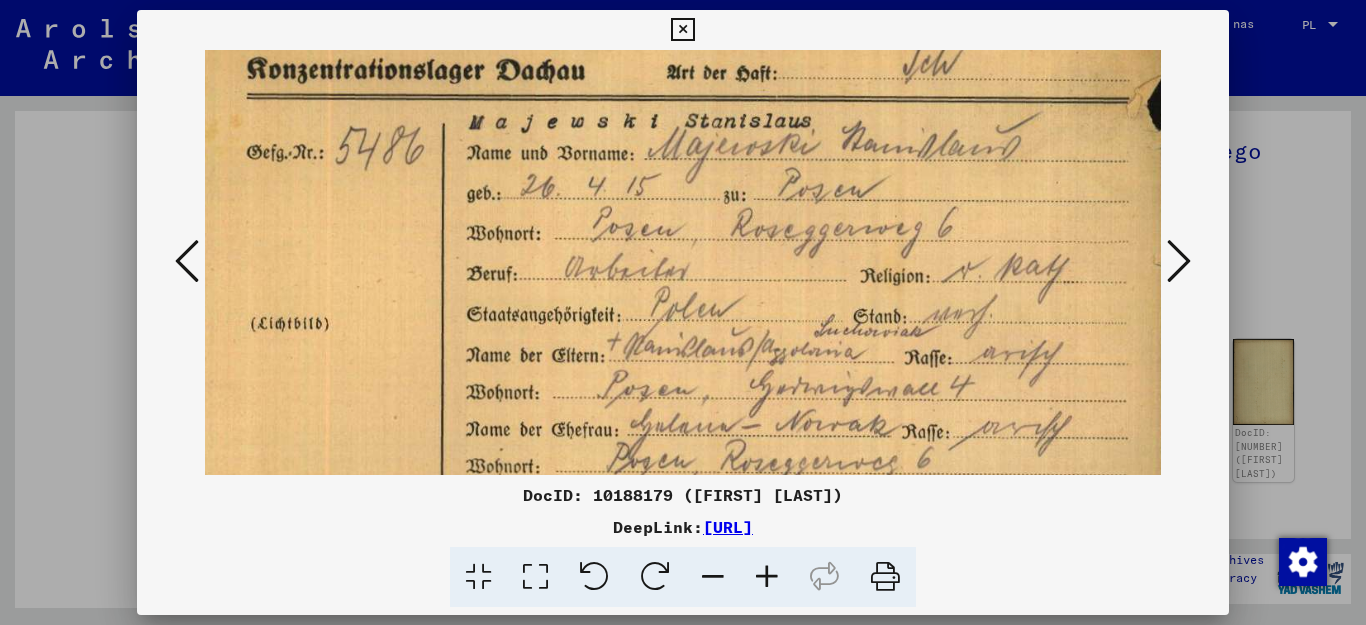 click at bounding box center [682, 30] 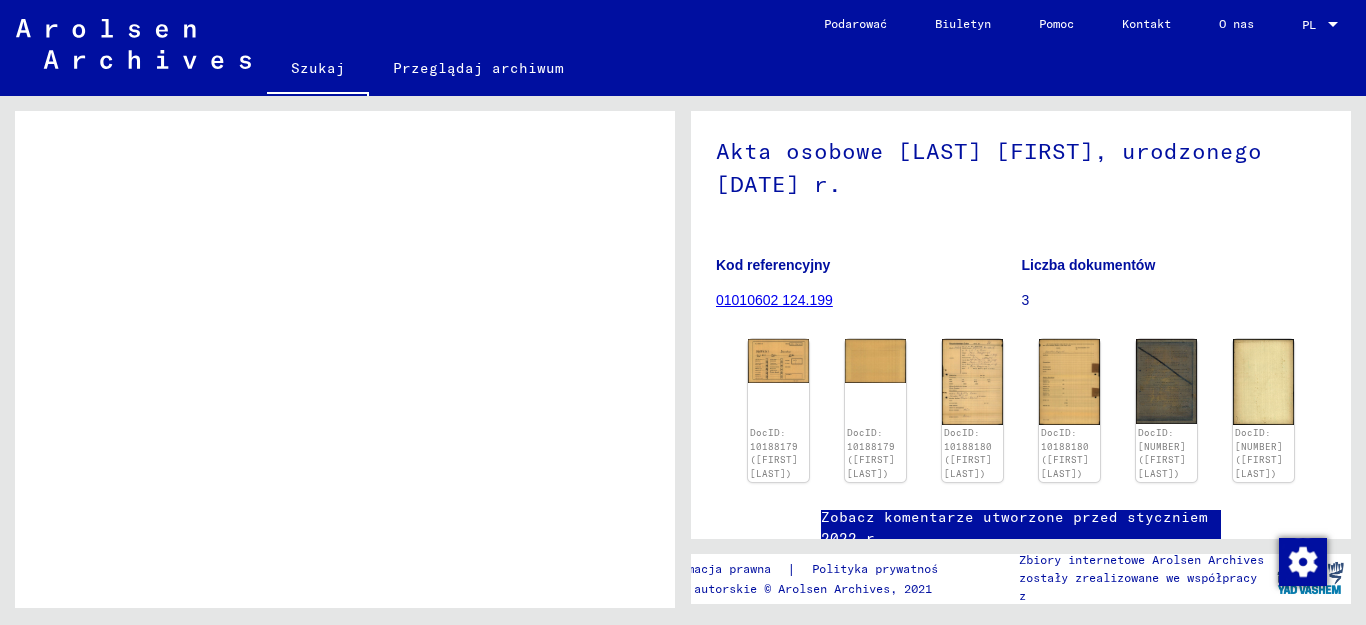 scroll, scrollTop: 0, scrollLeft: 0, axis: both 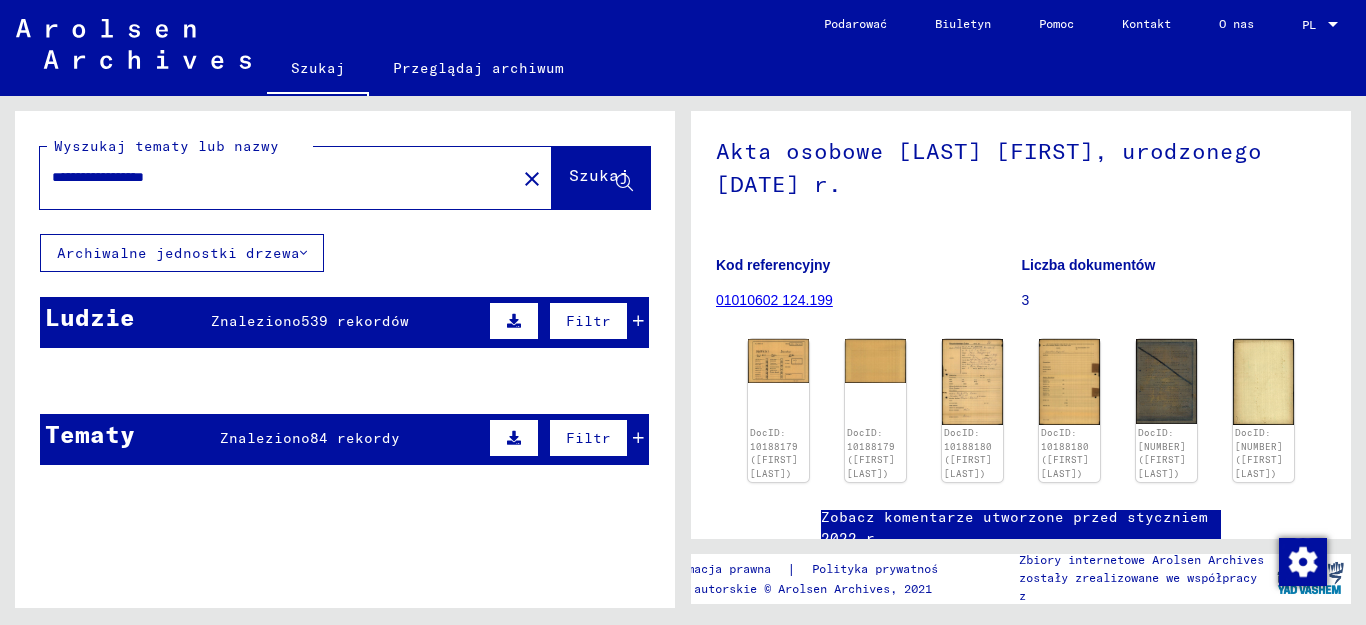 click at bounding box center [638, 321] 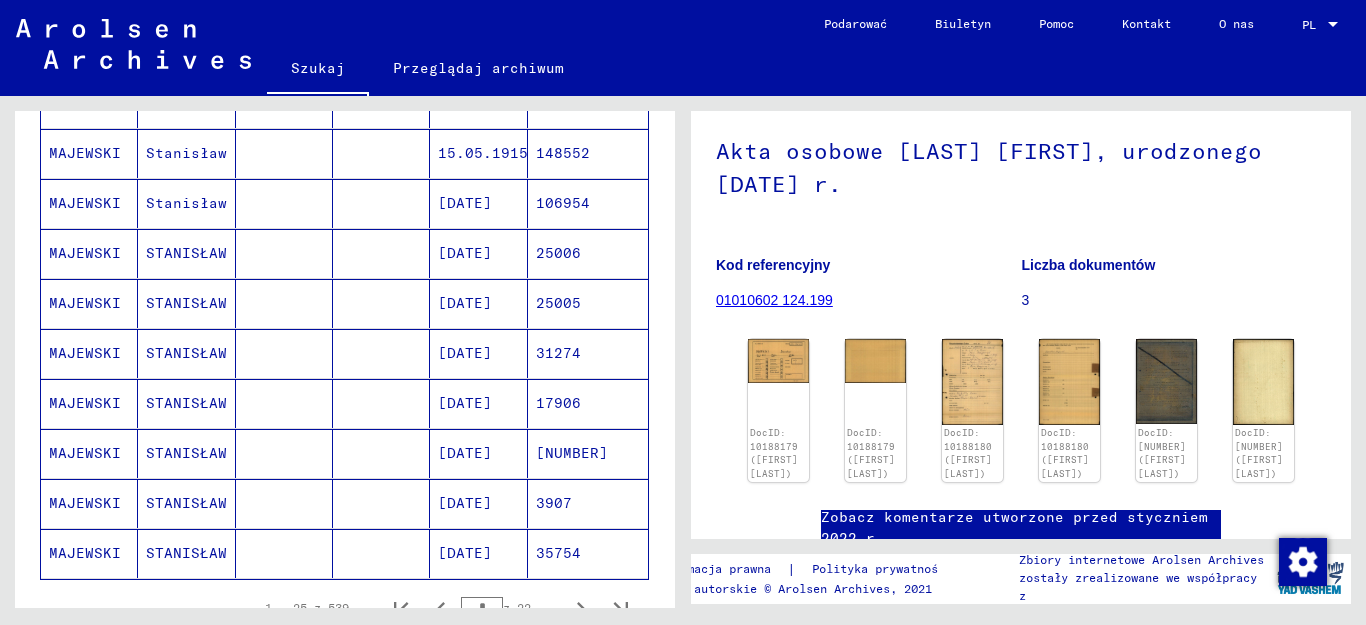 scroll, scrollTop: 1100, scrollLeft: 0, axis: vertical 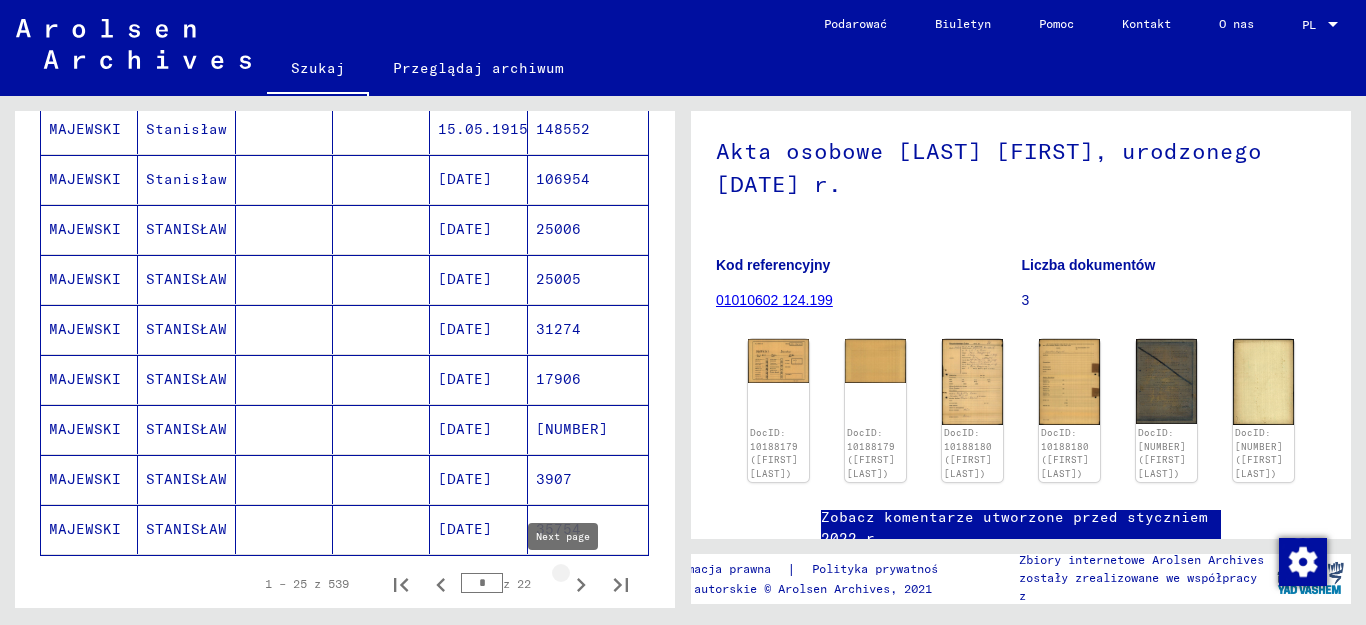 click 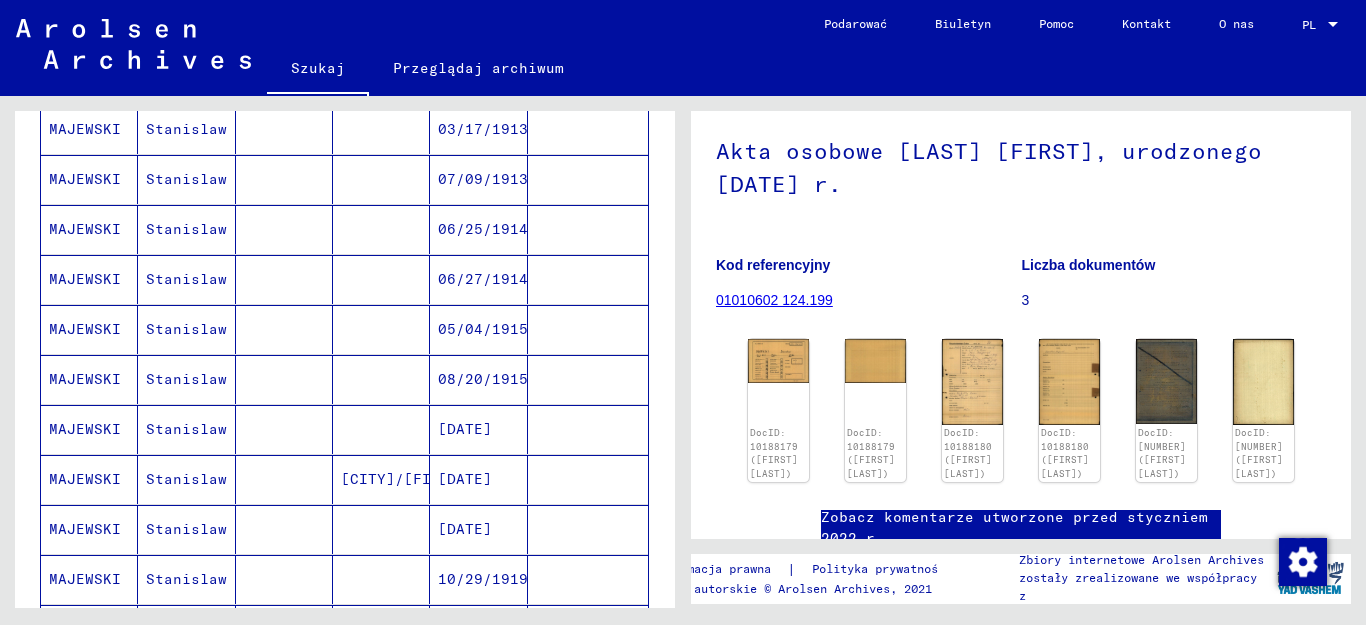 scroll, scrollTop: 700, scrollLeft: 0, axis: vertical 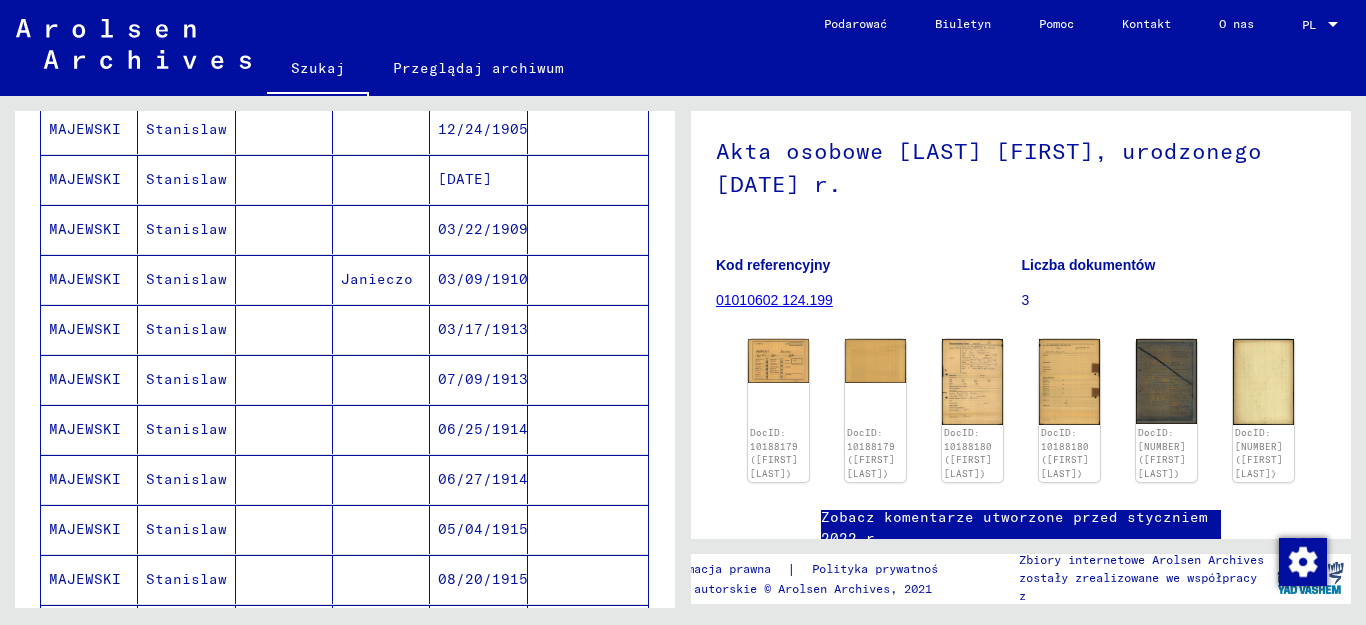 click on "MAJEWSKI" at bounding box center [89, 279] 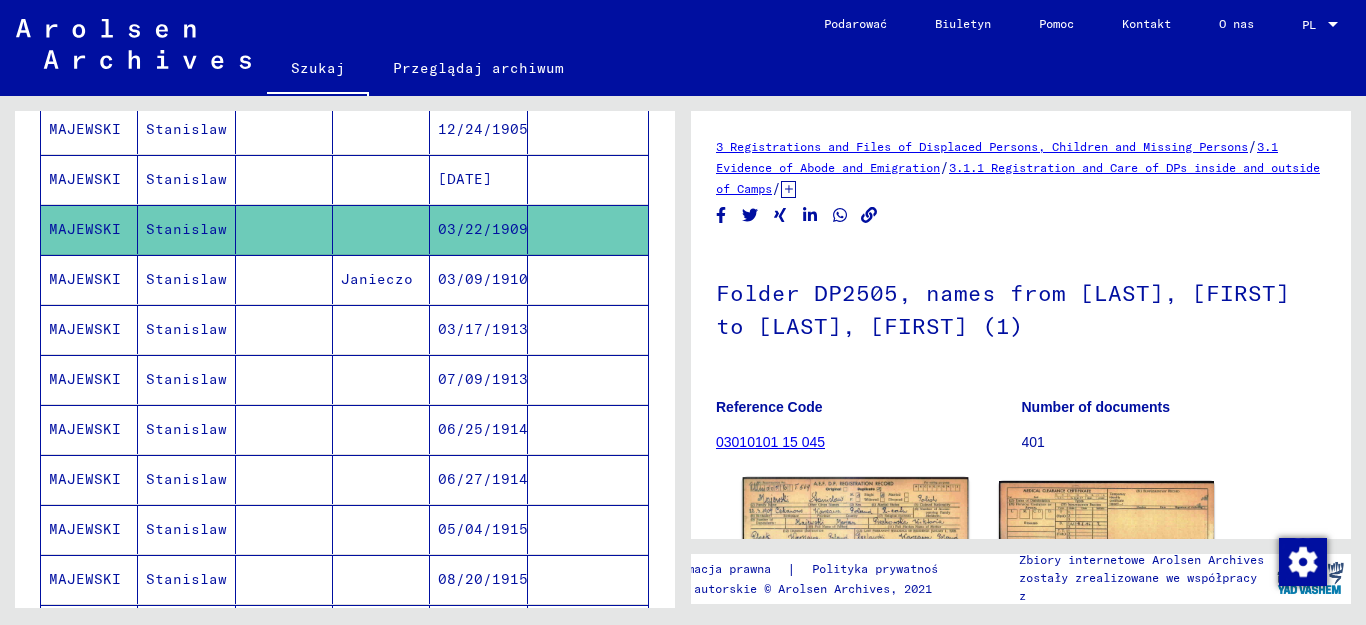 scroll, scrollTop: 200, scrollLeft: 0, axis: vertical 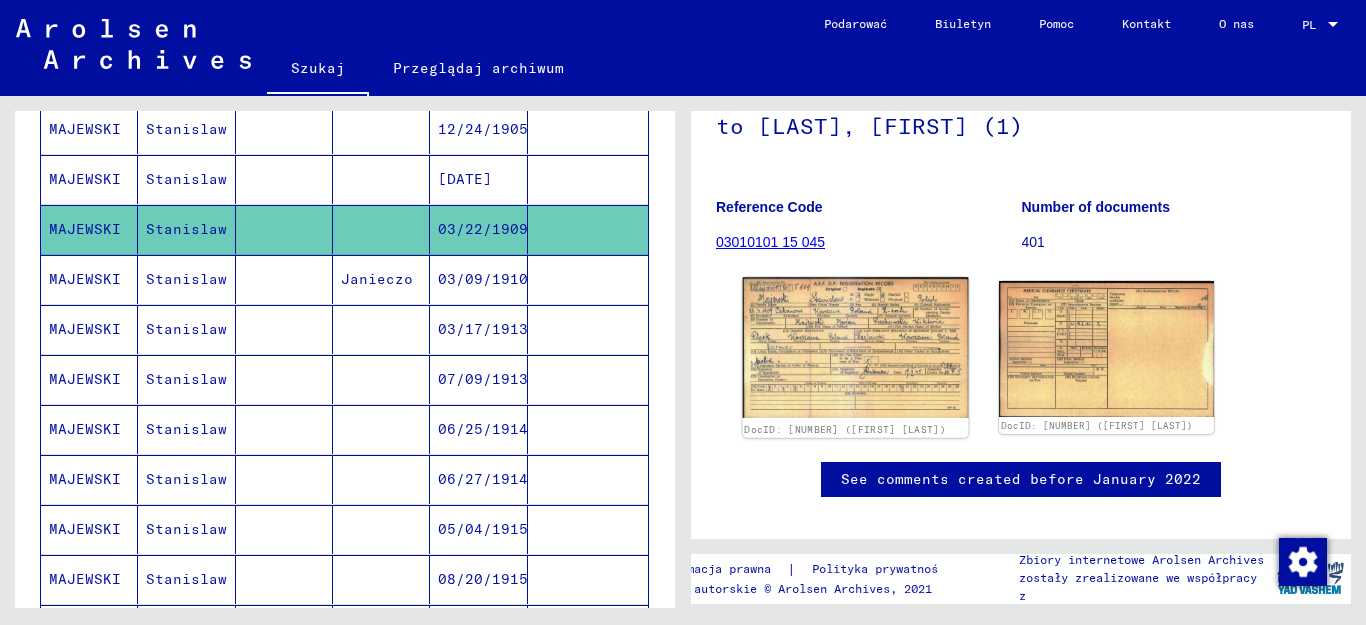 click 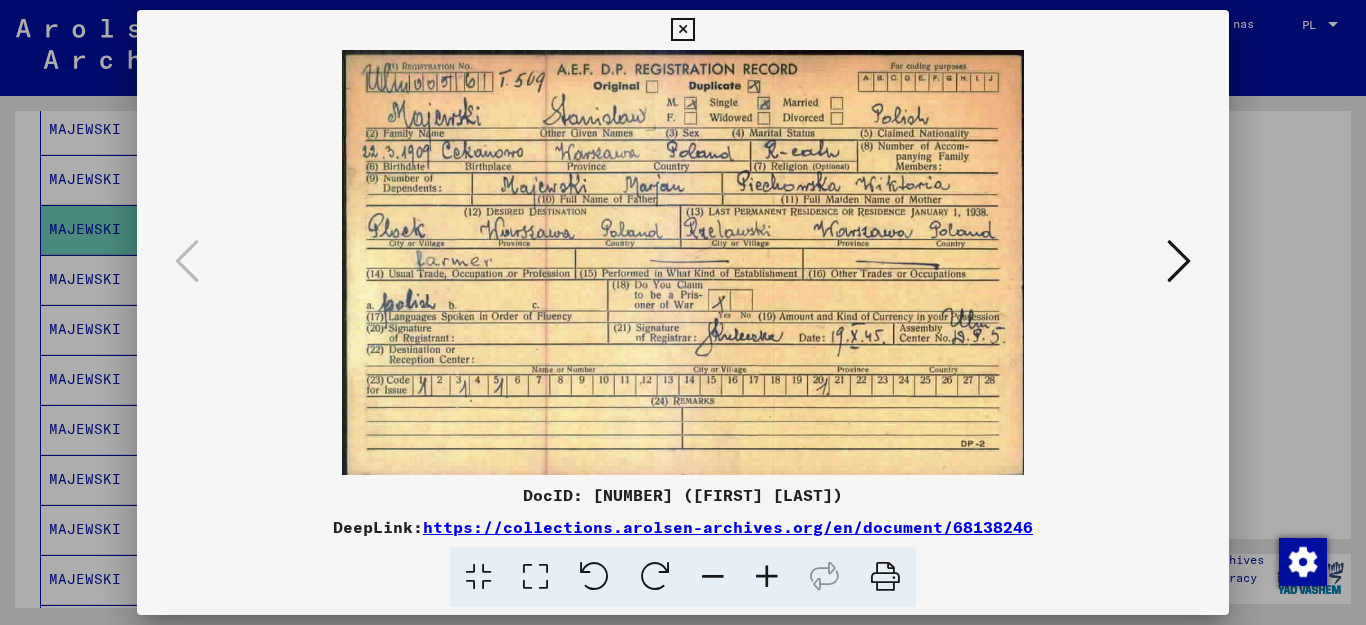 click at bounding box center (767, 577) 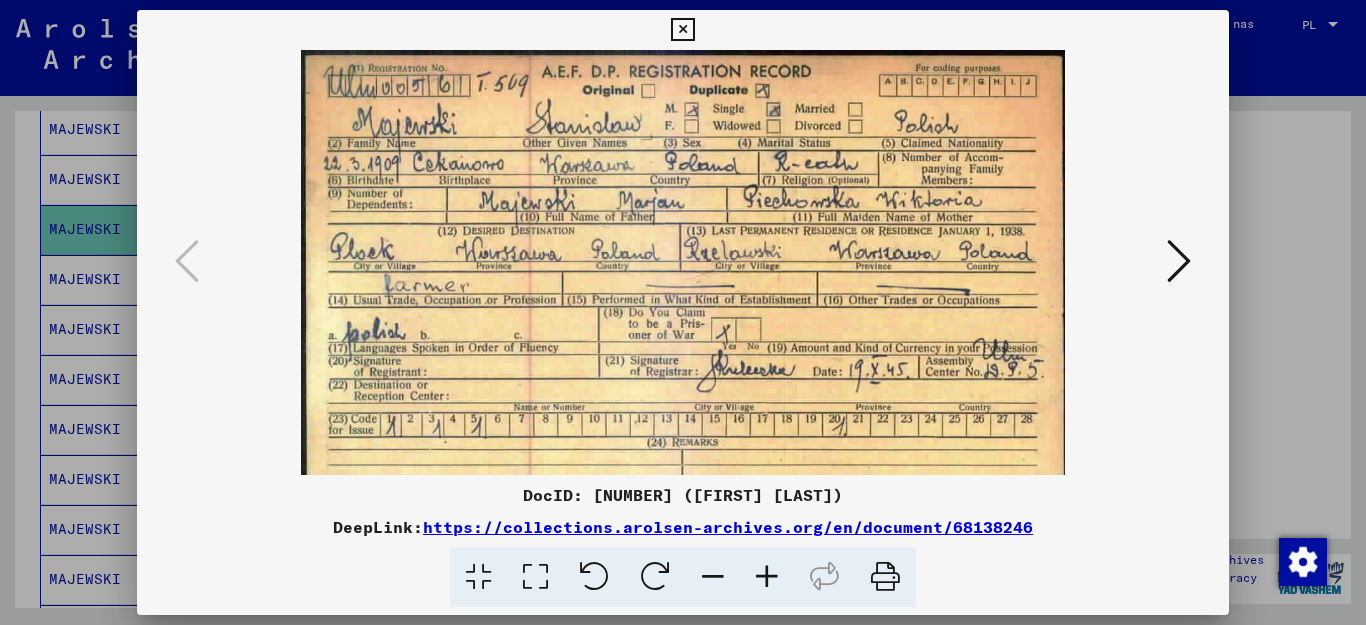 click at bounding box center [767, 577] 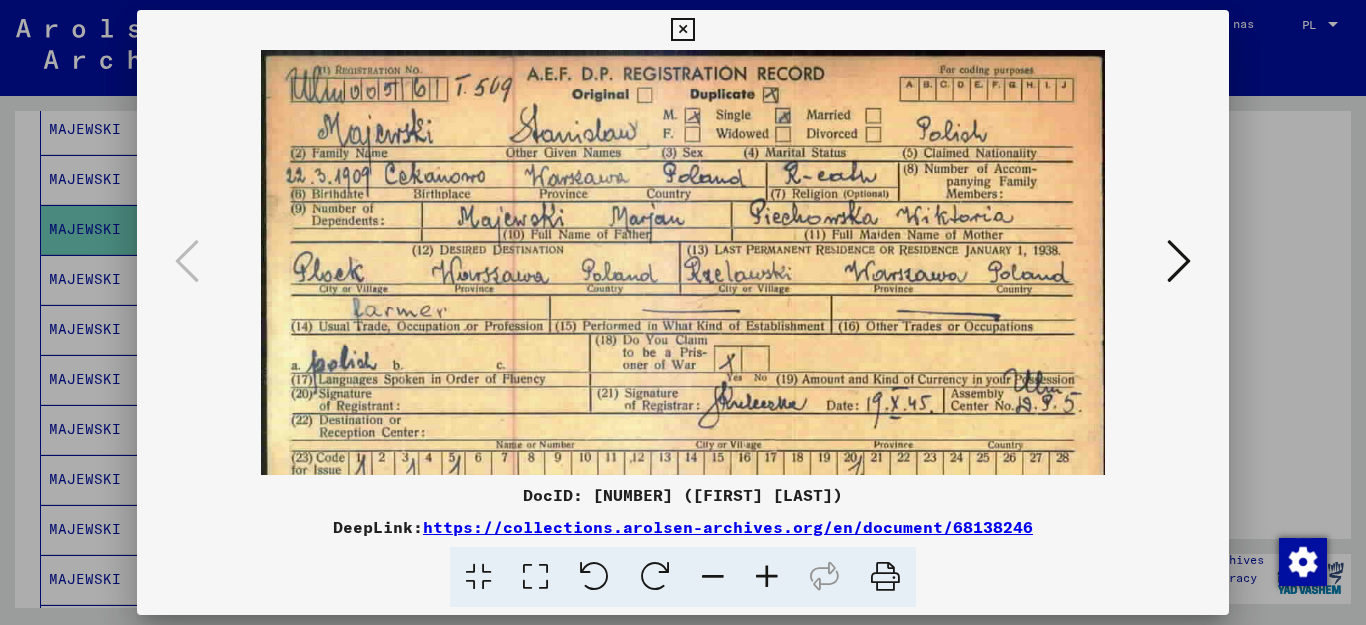 scroll, scrollTop: 0, scrollLeft: 0, axis: both 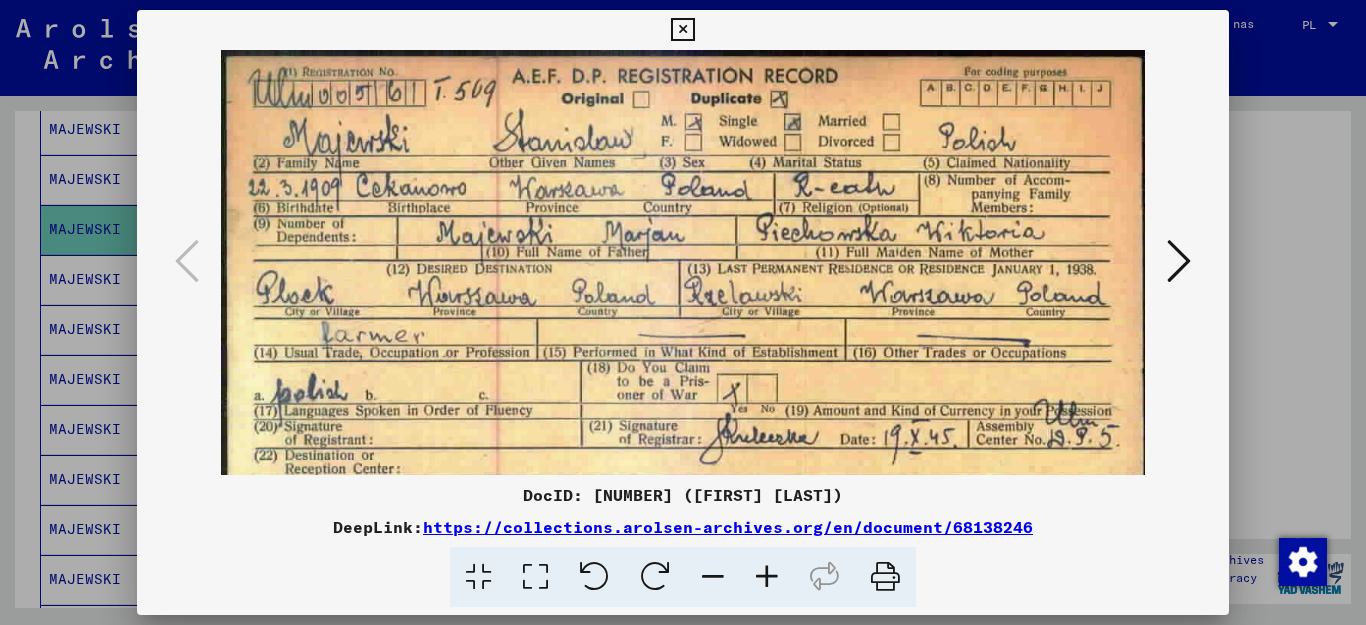 click at bounding box center [683, 337] 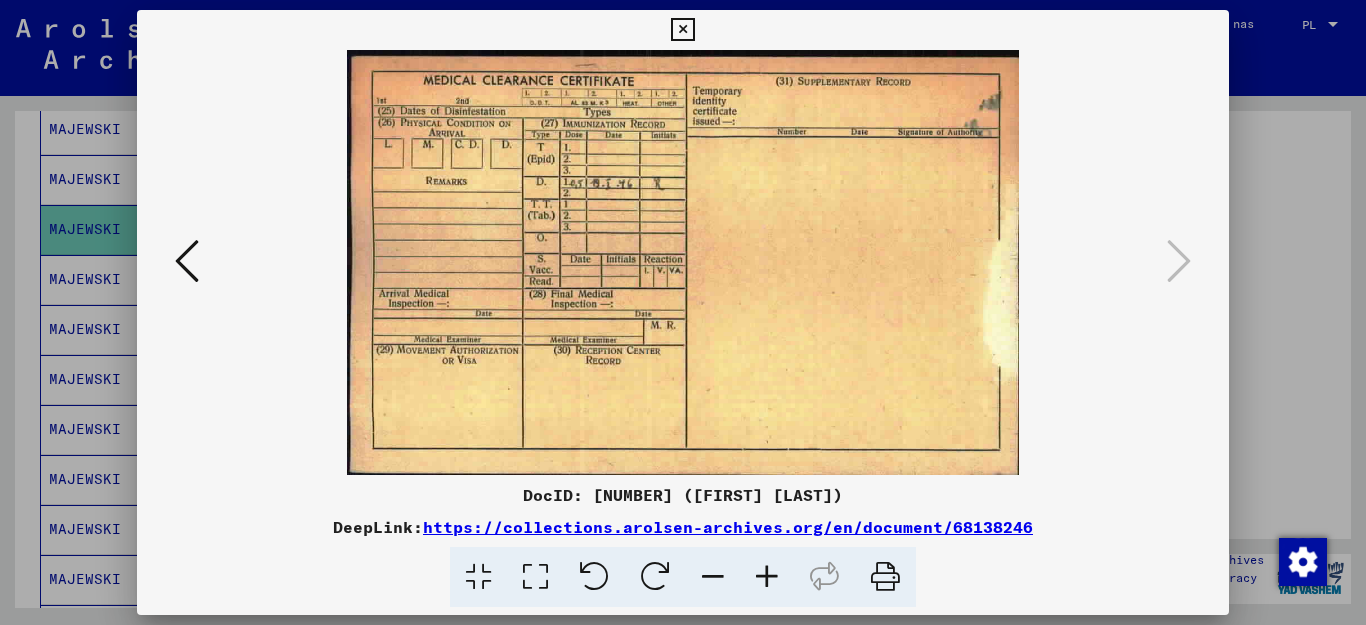 click at bounding box center (1179, 261) 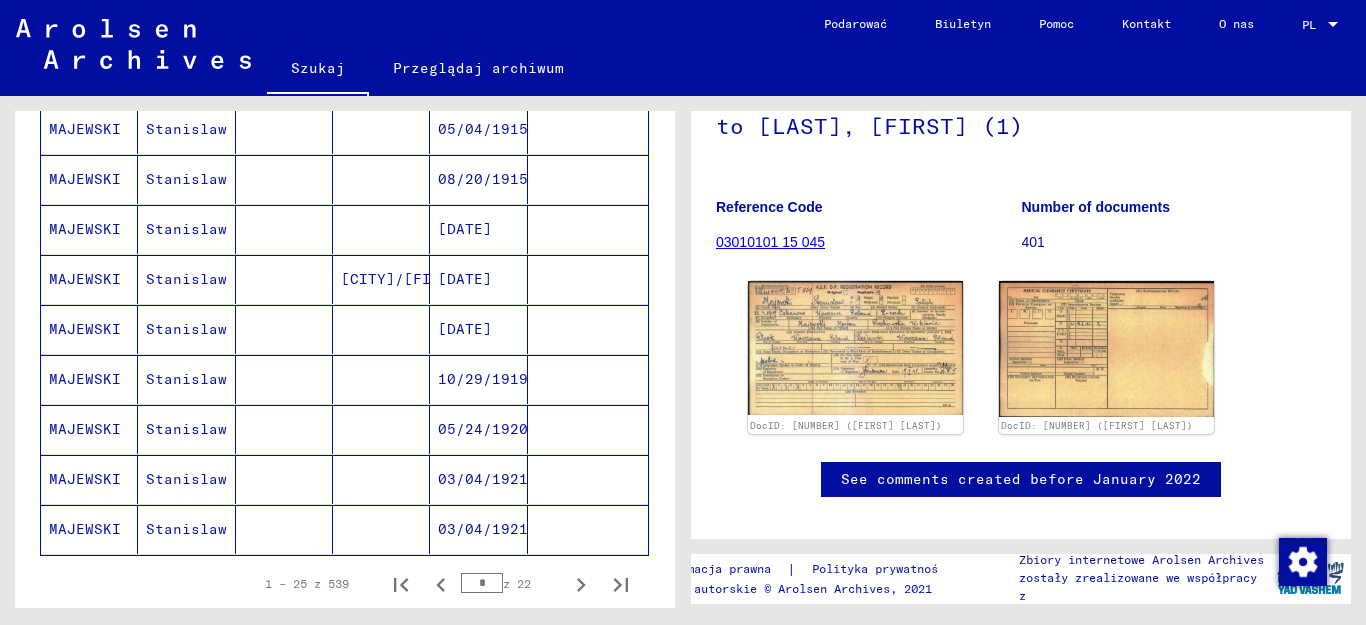 scroll, scrollTop: 1200, scrollLeft: 0, axis: vertical 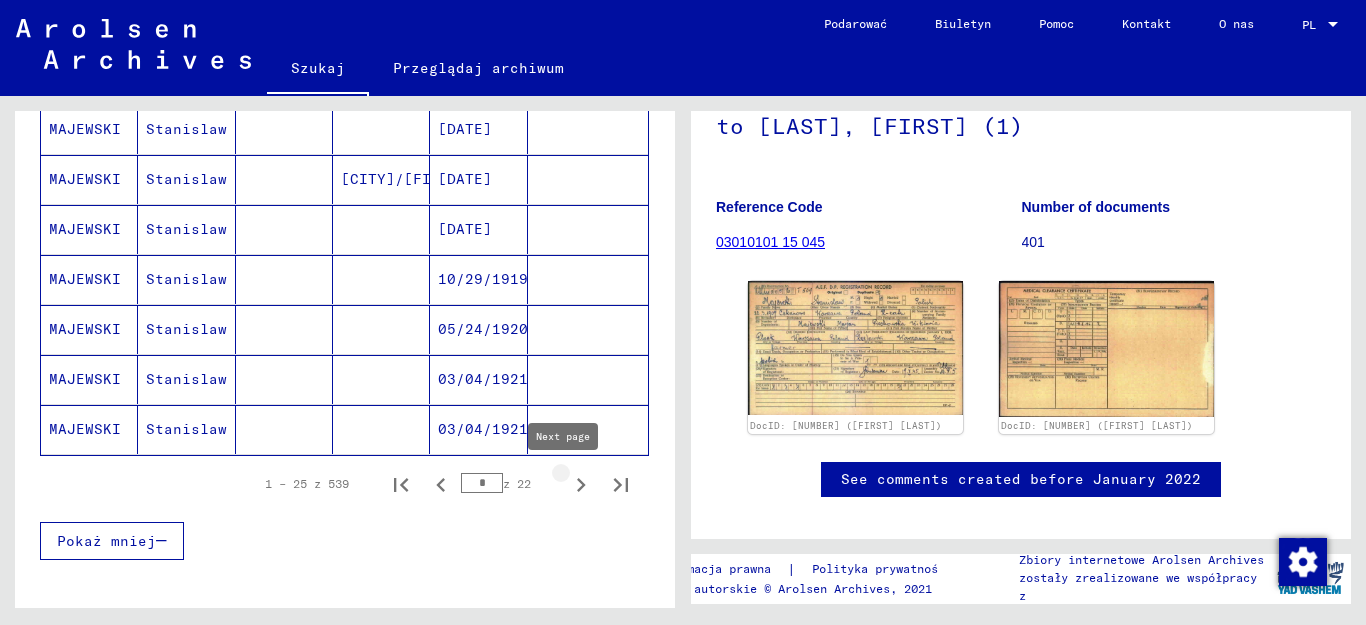 click 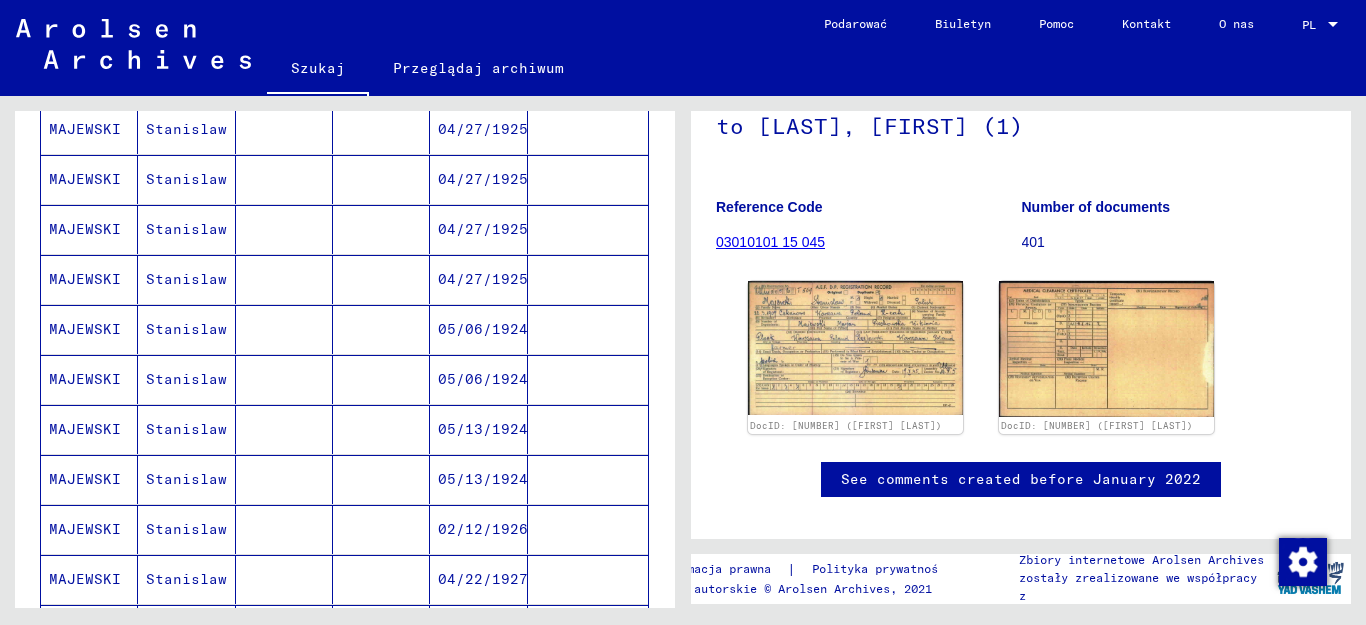 scroll, scrollTop: 1200, scrollLeft: 0, axis: vertical 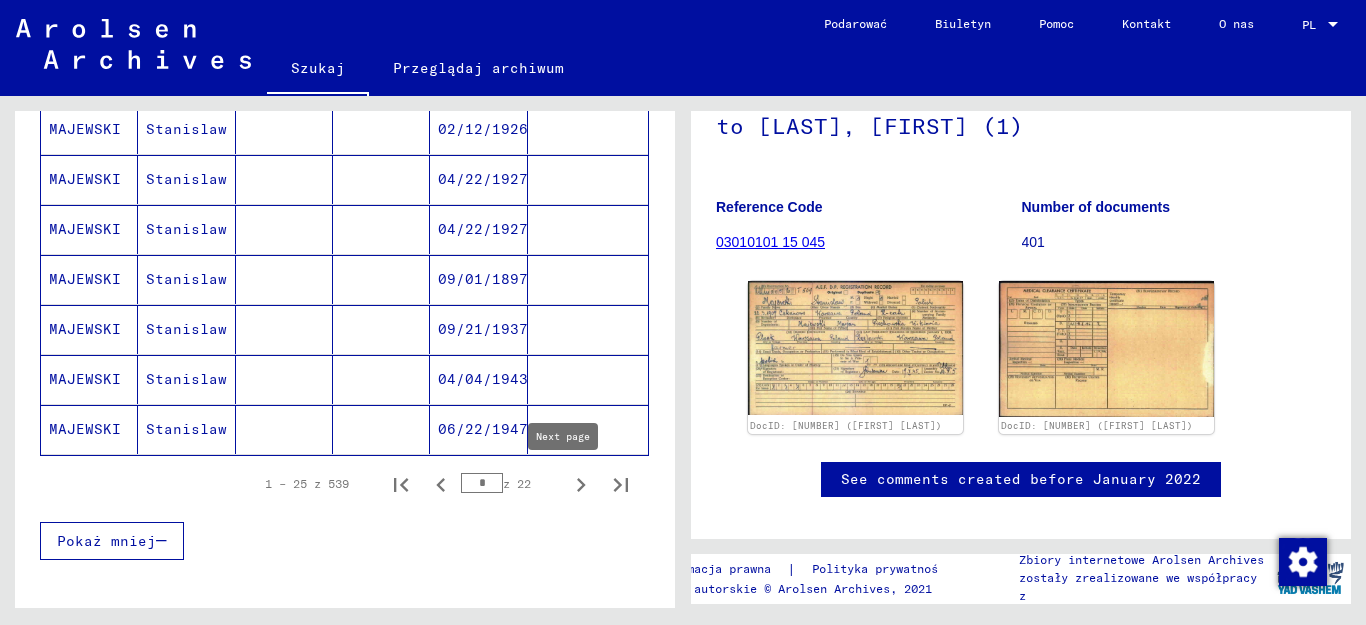 click 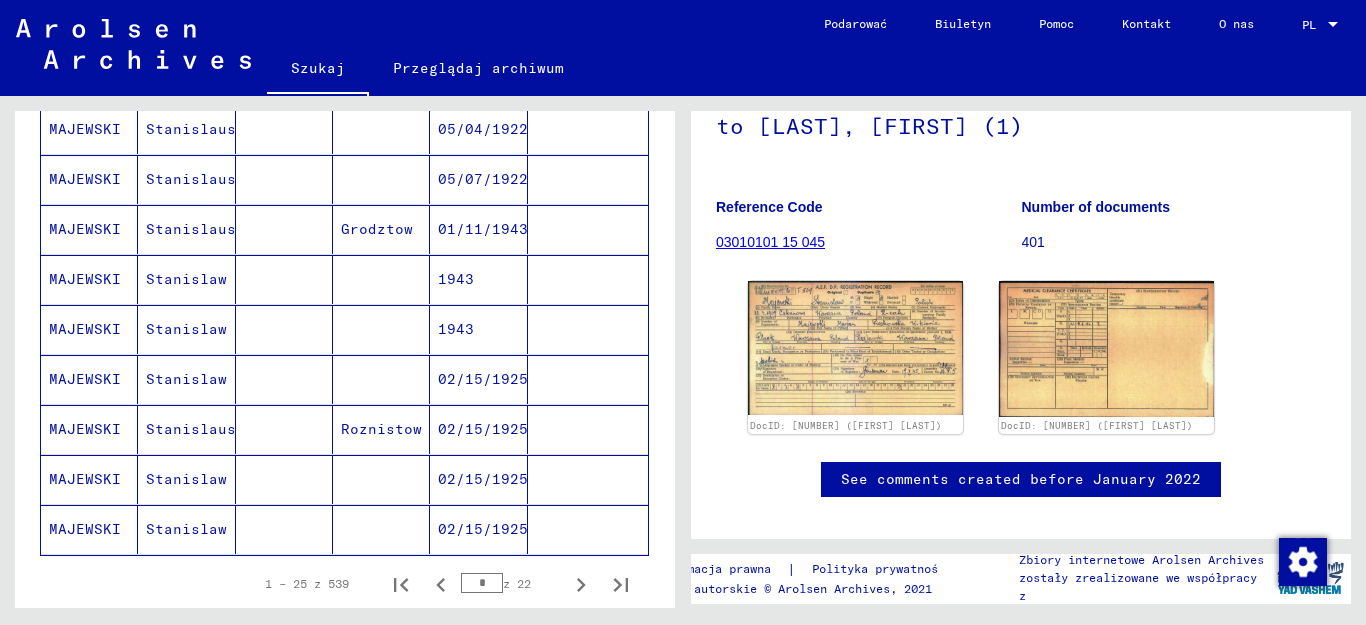 scroll, scrollTop: 1400, scrollLeft: 0, axis: vertical 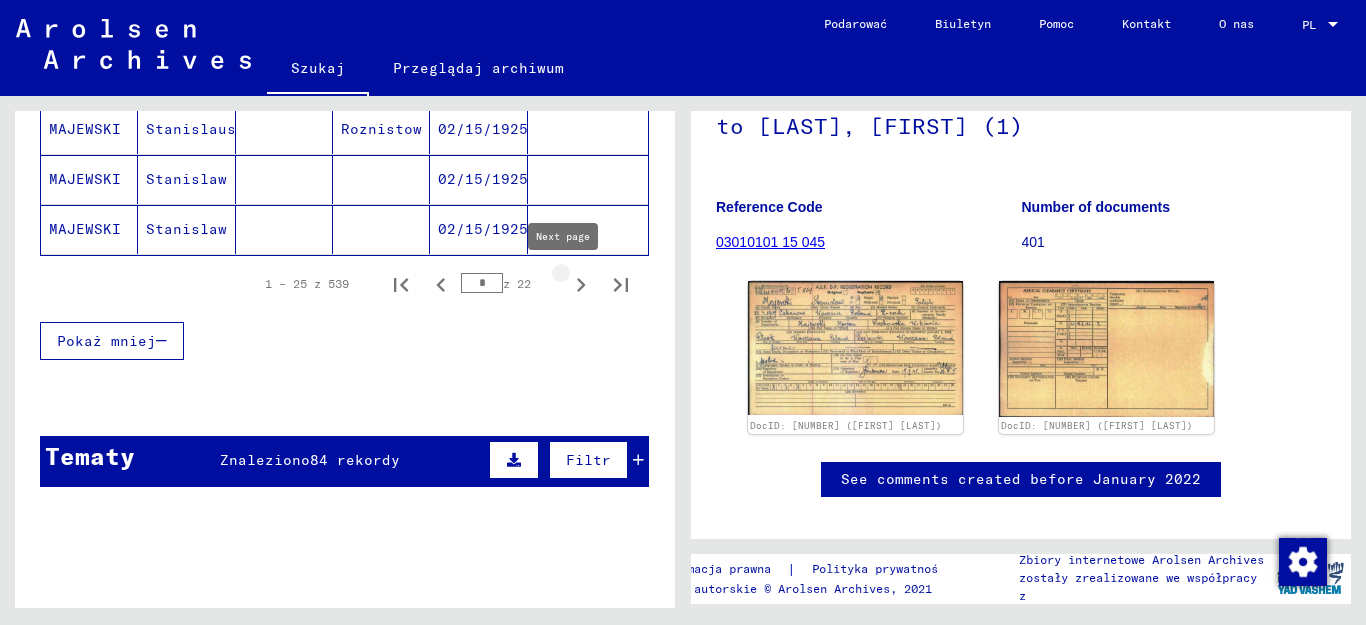 click 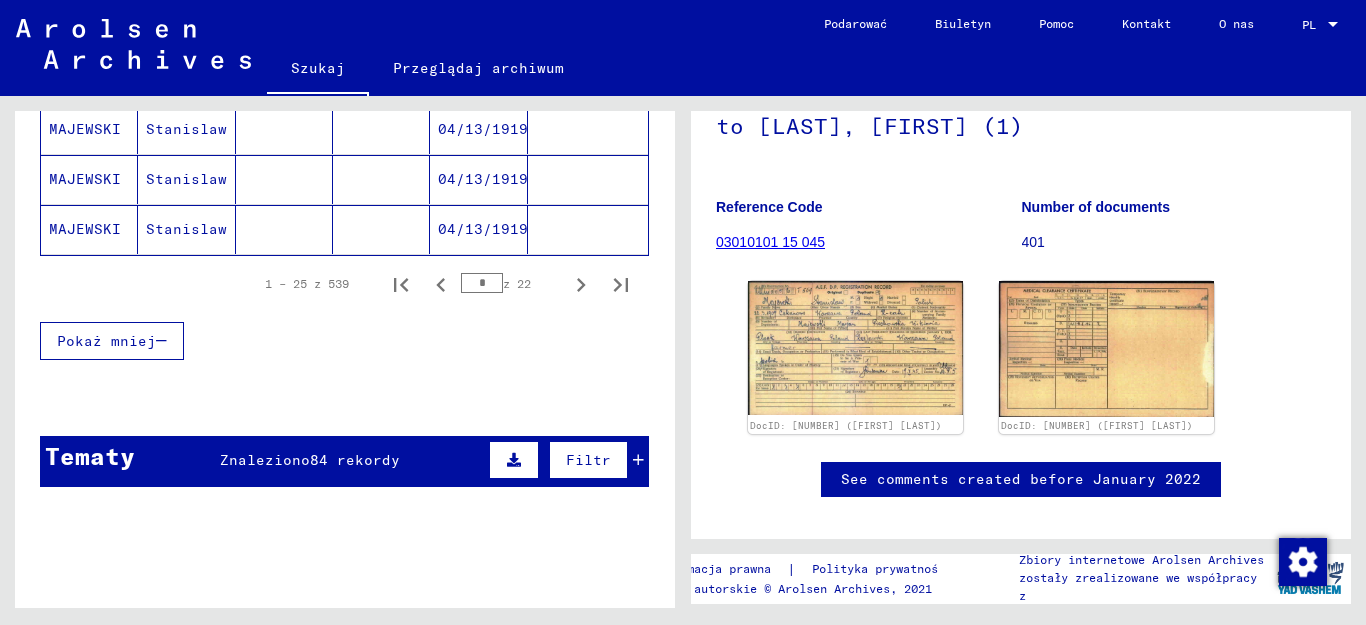 scroll, scrollTop: 1500, scrollLeft: 0, axis: vertical 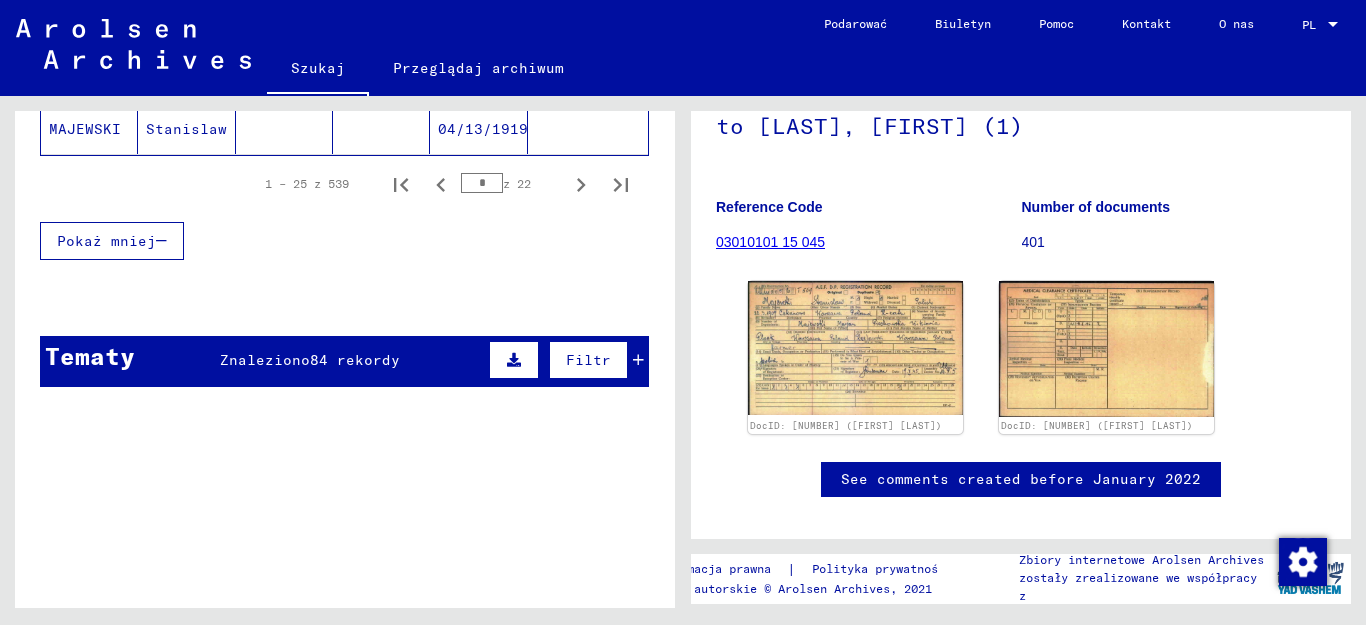 click on "Tematy Znaleziono  84 rekordy Filtr" at bounding box center [344, 361] 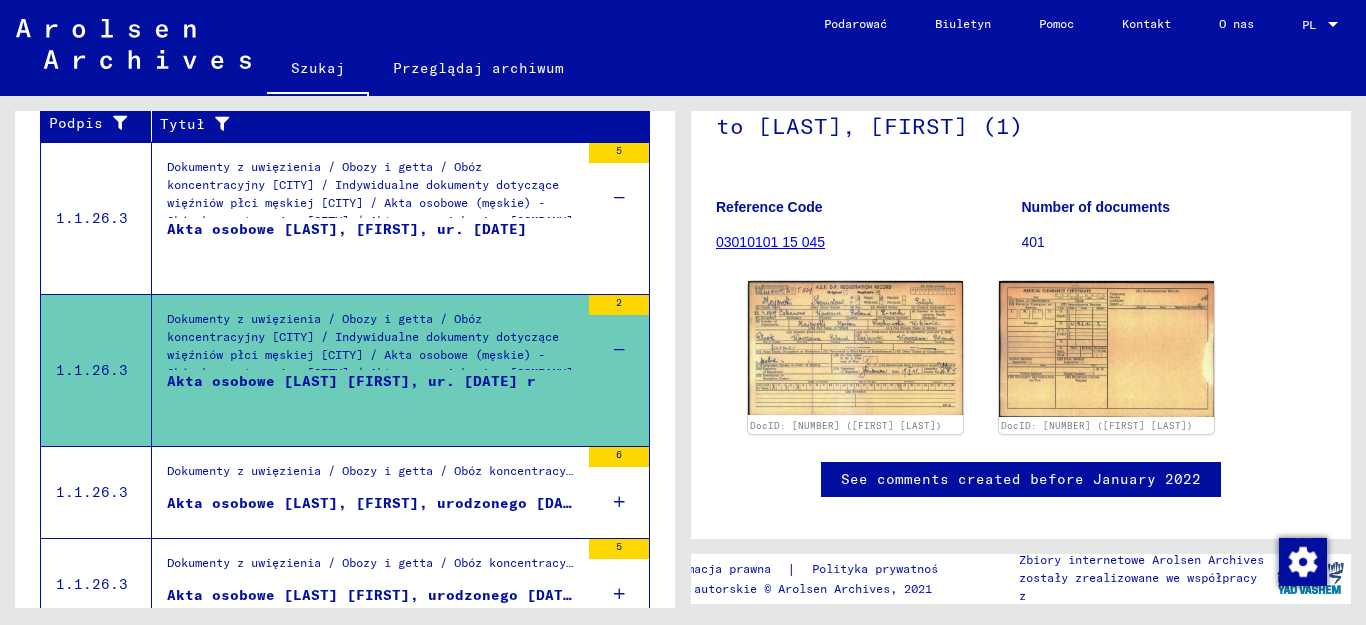 scroll, scrollTop: 1800, scrollLeft: 0, axis: vertical 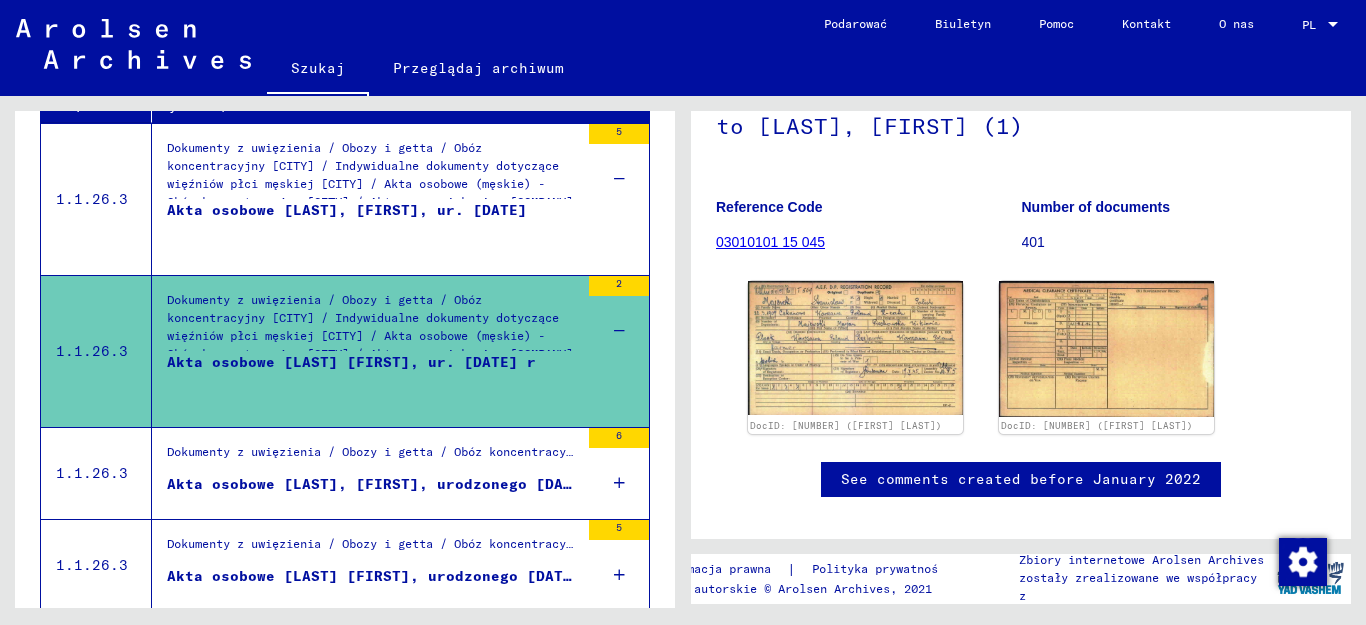 click at bounding box center [619, 483] 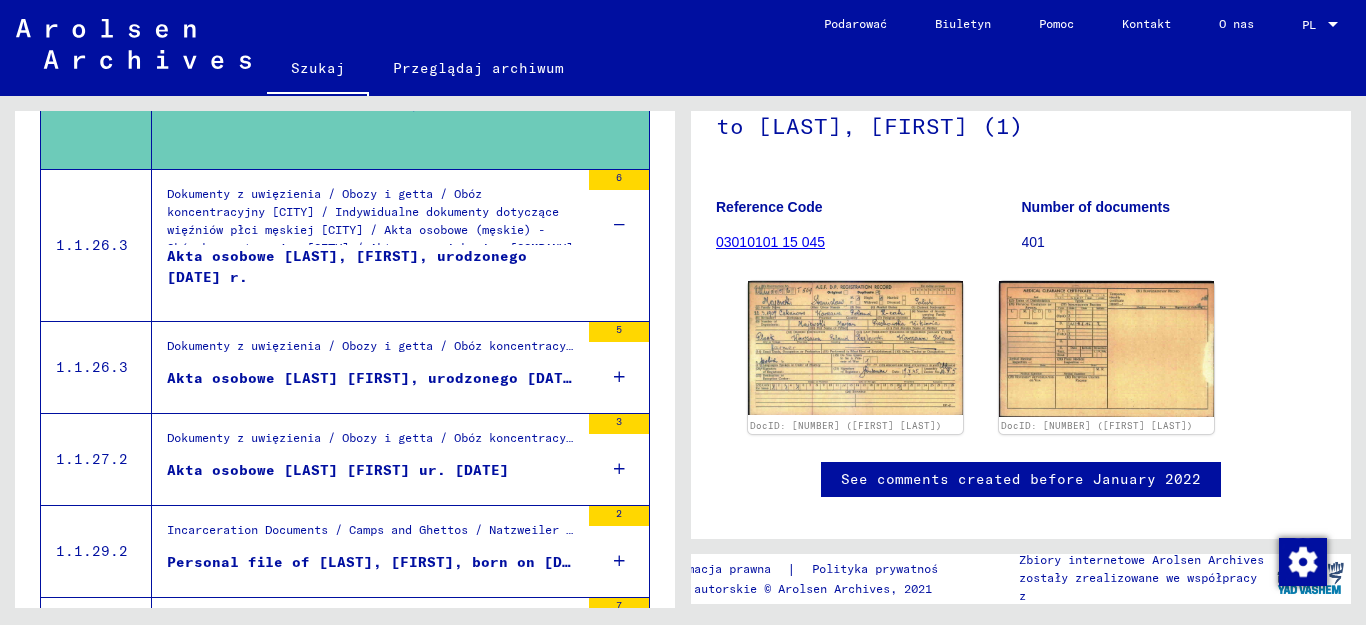 scroll, scrollTop: 2100, scrollLeft: 0, axis: vertical 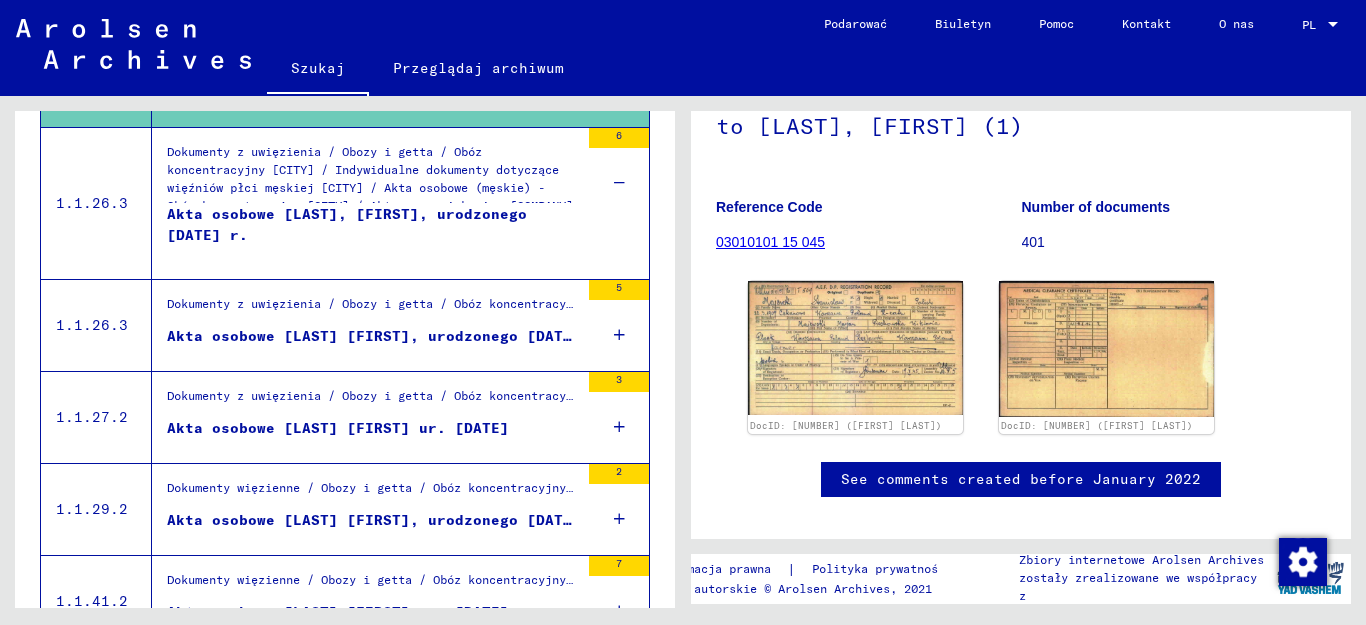 click at bounding box center [619, 335] 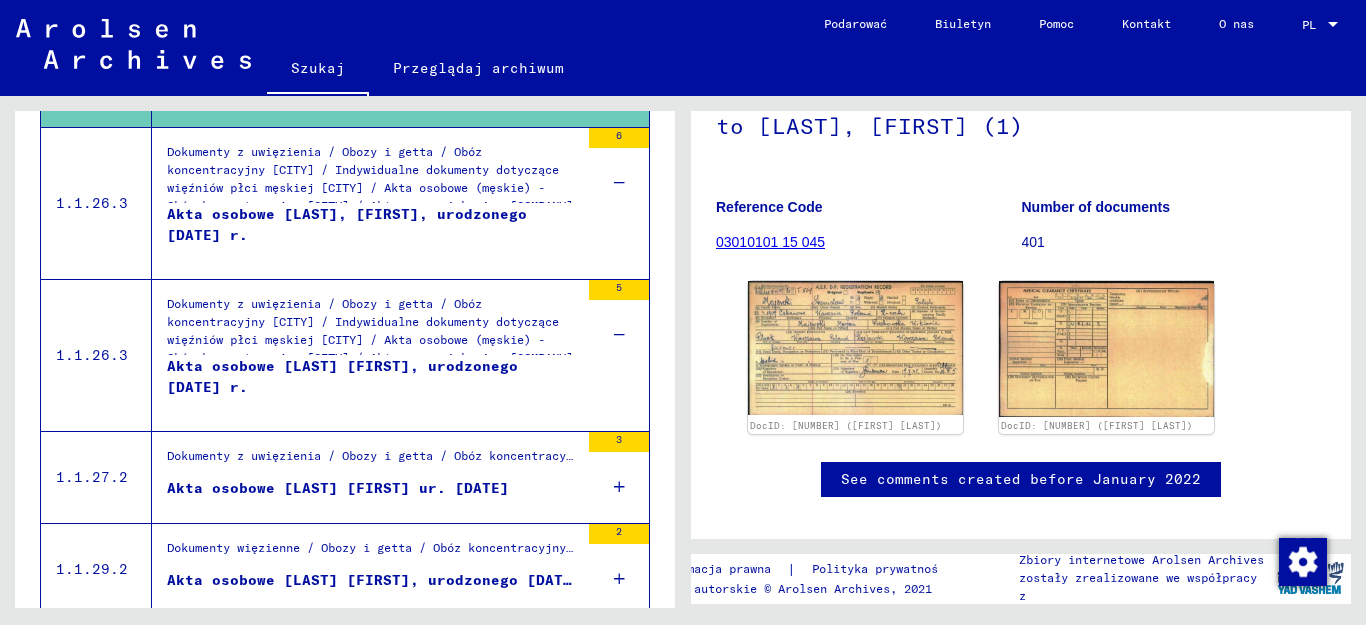 click on "3" at bounding box center (619, 477) 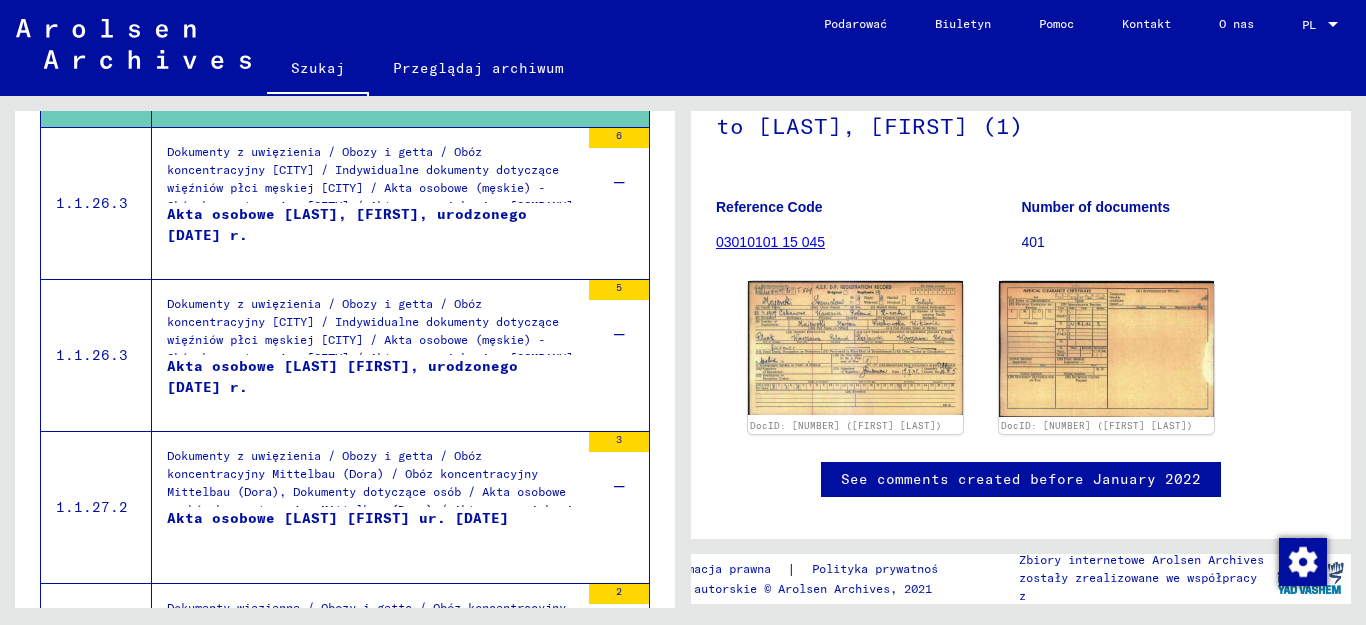 scroll, scrollTop: 2300, scrollLeft: 0, axis: vertical 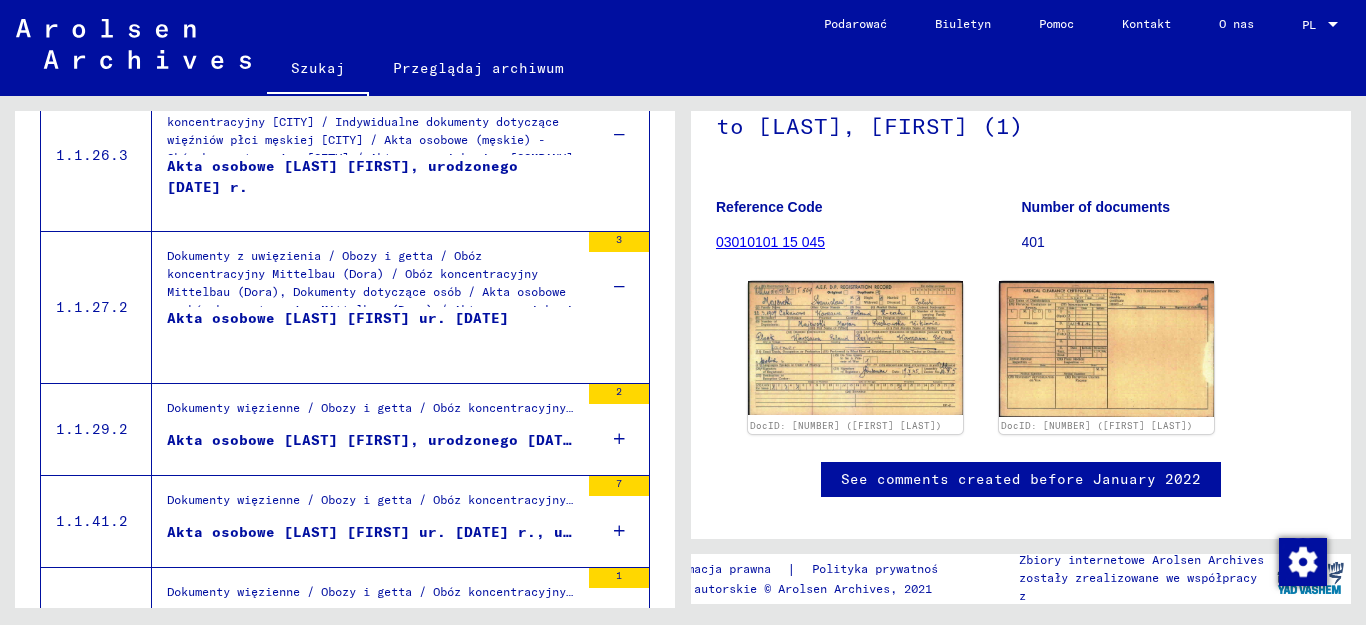 click at bounding box center (619, 439) 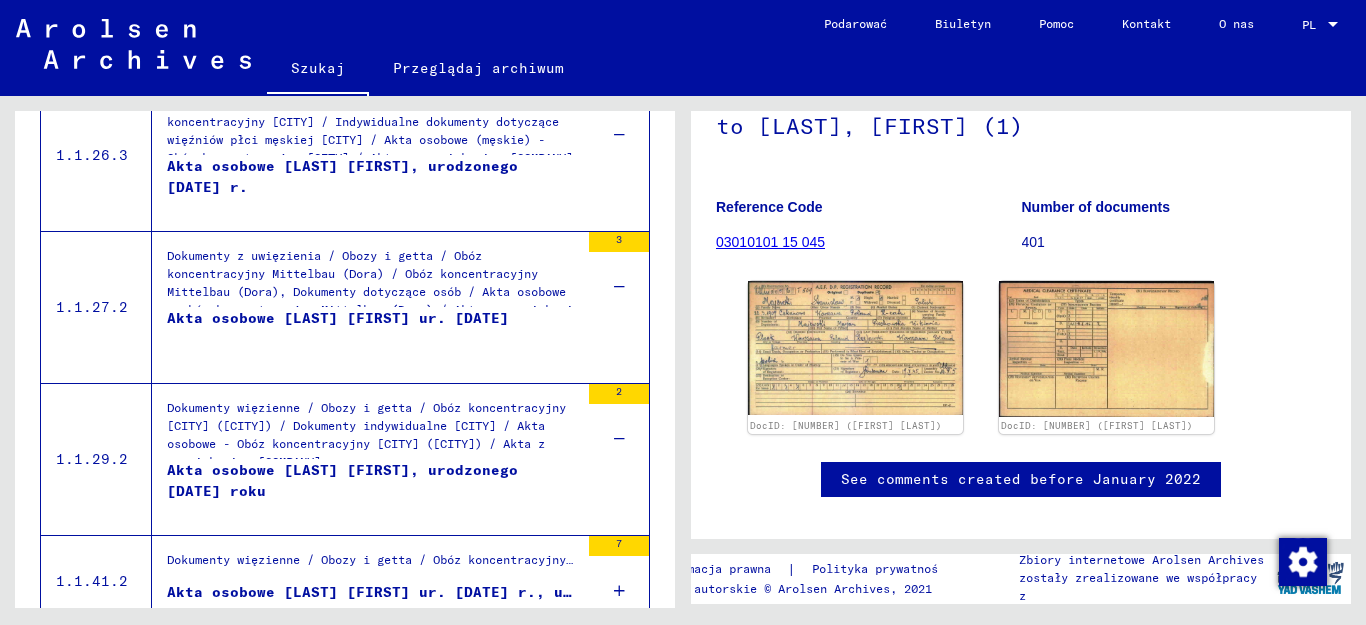 scroll, scrollTop: 2500, scrollLeft: 0, axis: vertical 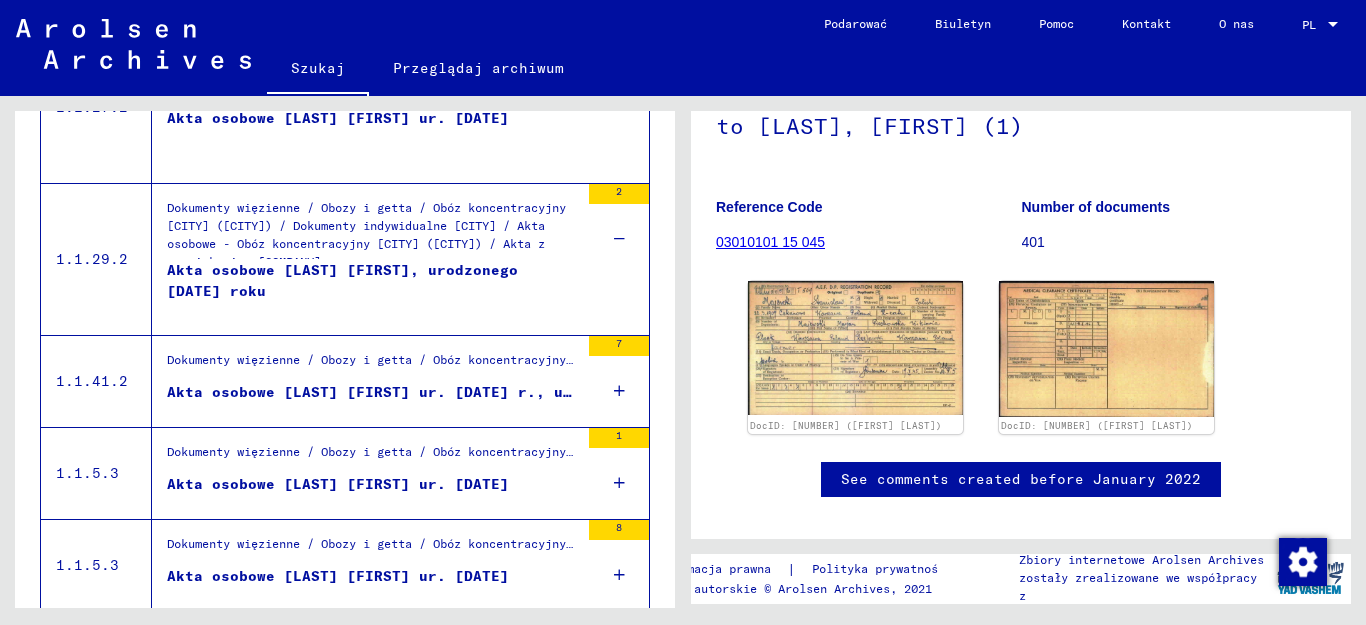 click at bounding box center (619, 391) 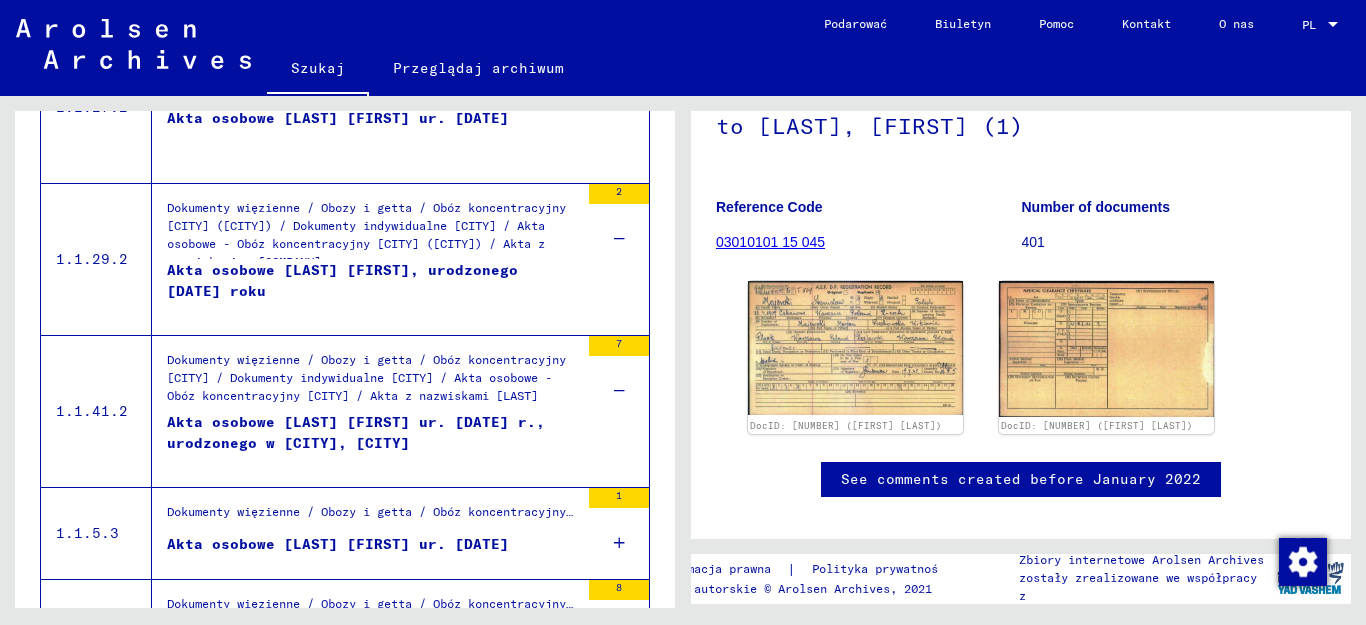 scroll, scrollTop: 2600, scrollLeft: 0, axis: vertical 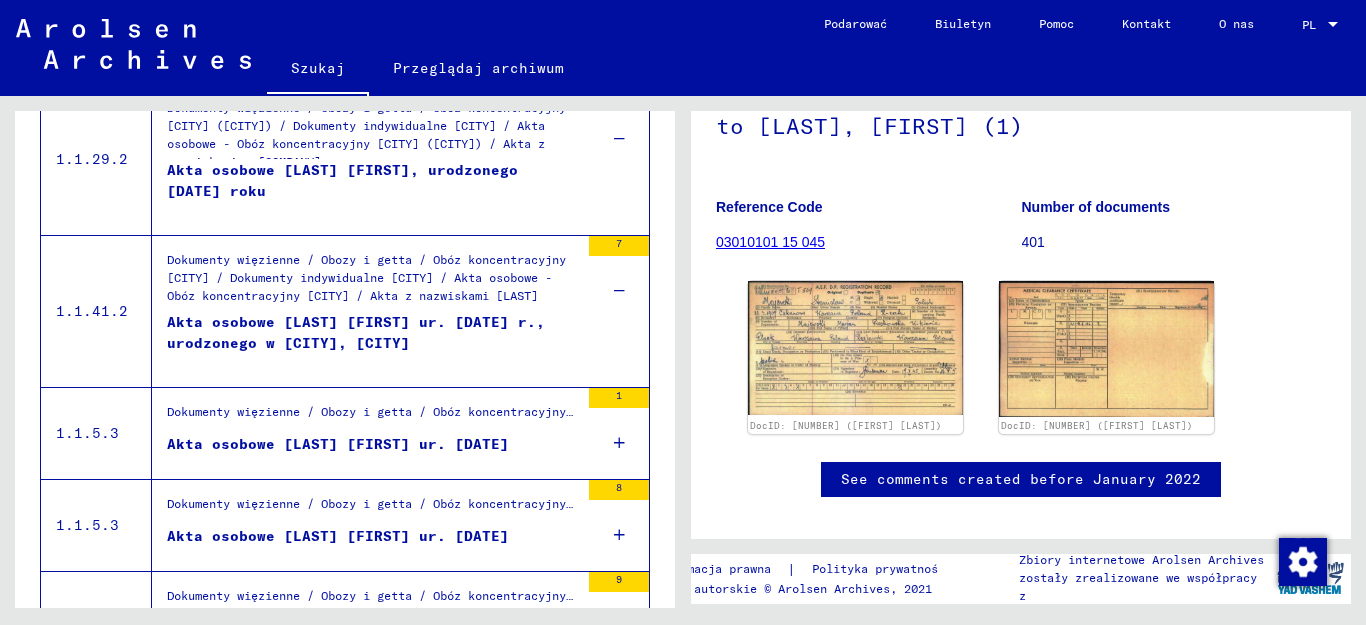 click at bounding box center (619, 443) 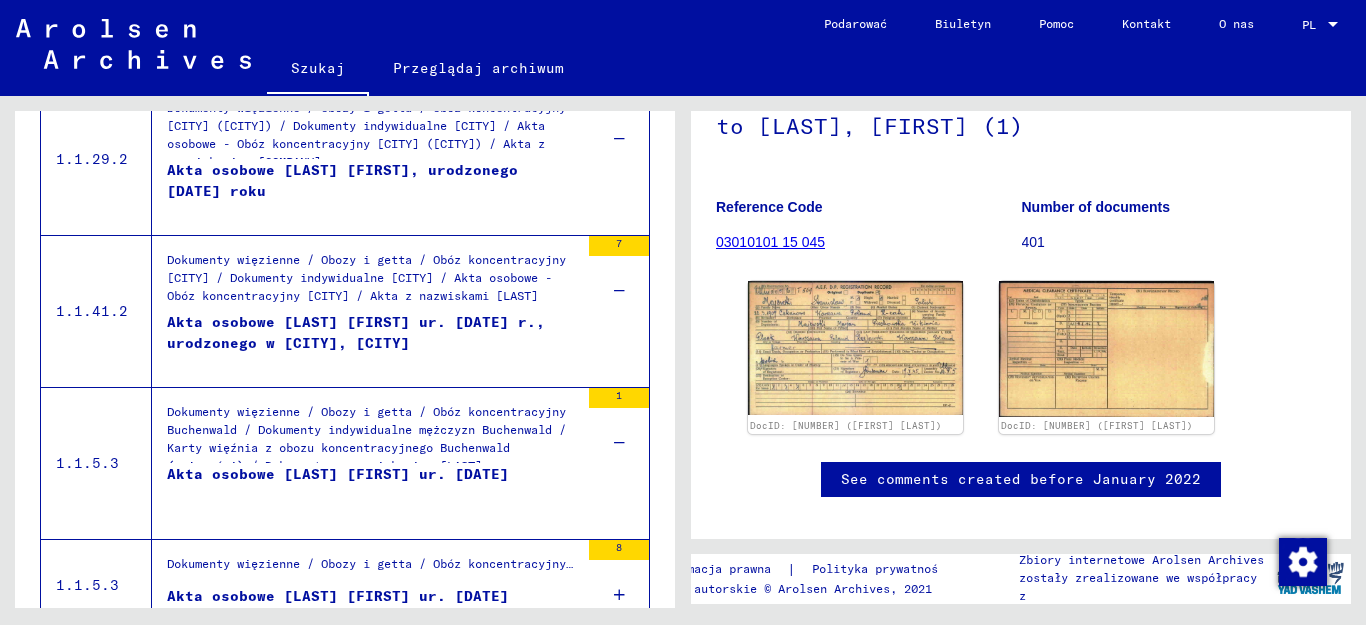 scroll, scrollTop: 2700, scrollLeft: 0, axis: vertical 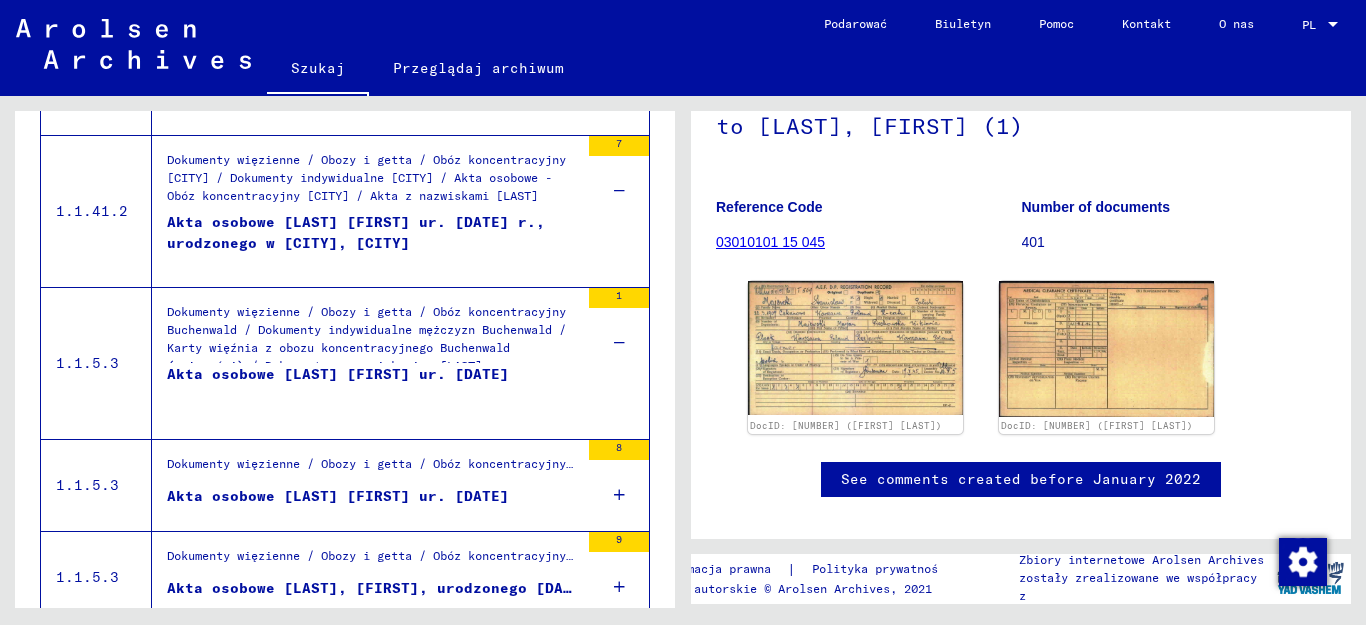 click at bounding box center [619, 495] 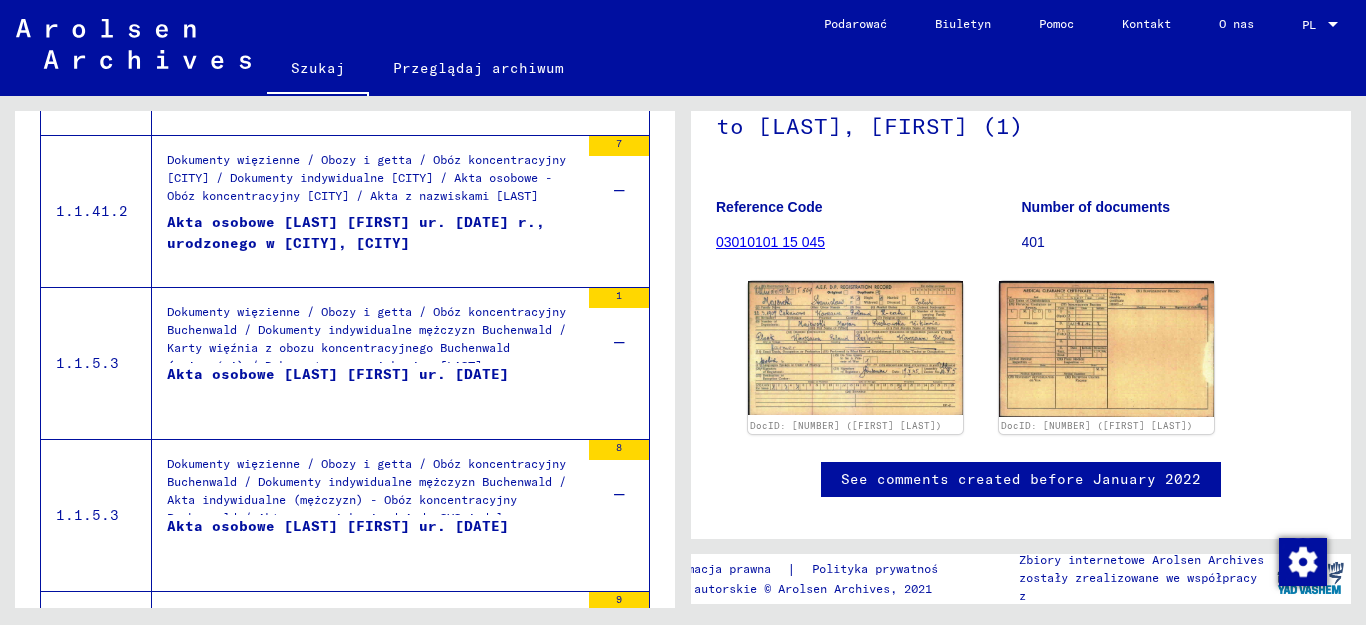 scroll, scrollTop: 2900, scrollLeft: 0, axis: vertical 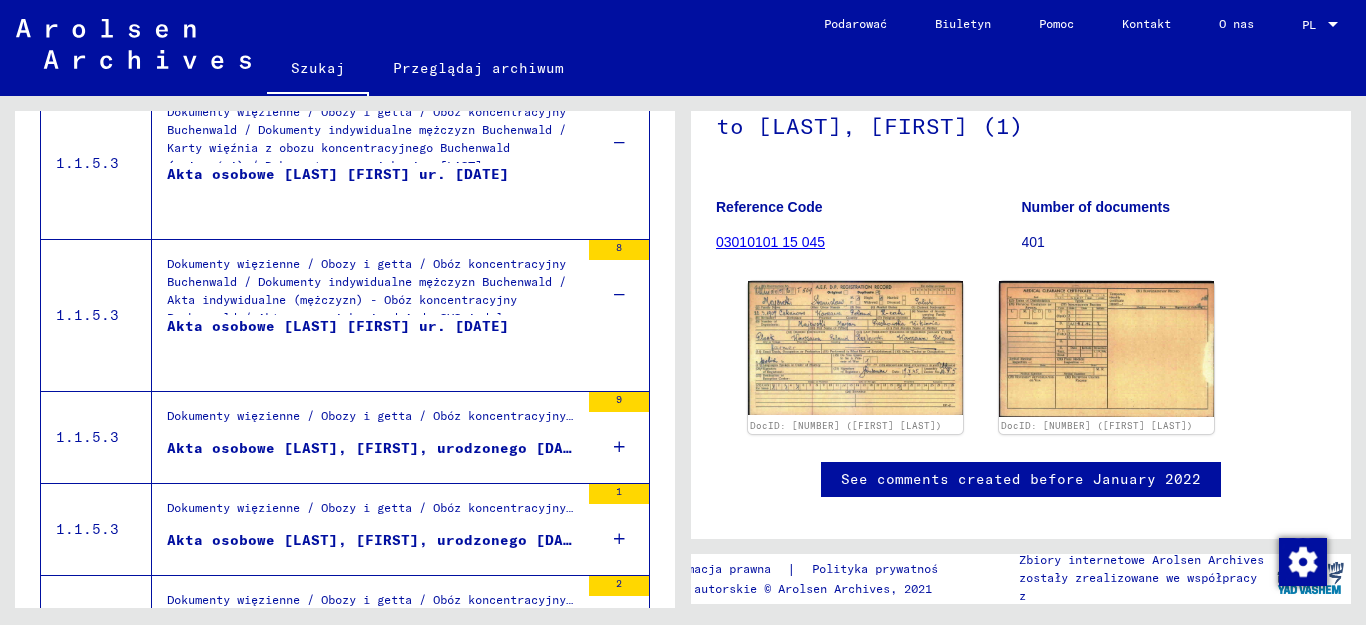 click at bounding box center [619, 447] 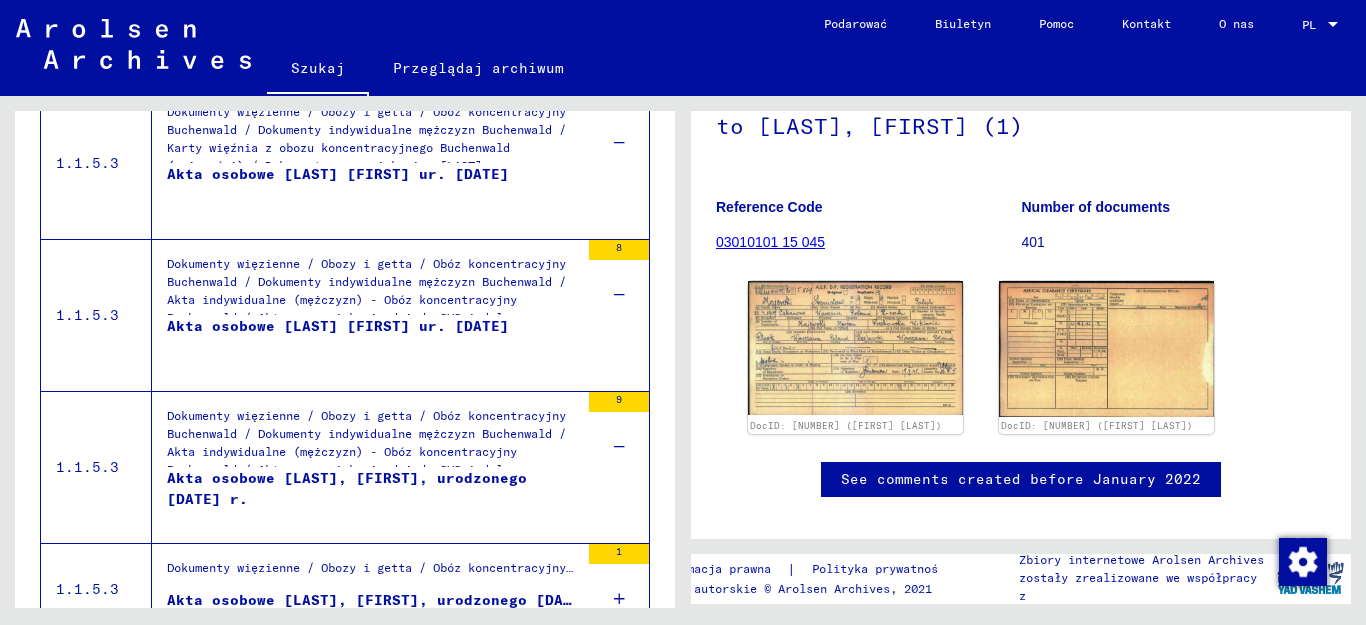 scroll, scrollTop: 3100, scrollLeft: 0, axis: vertical 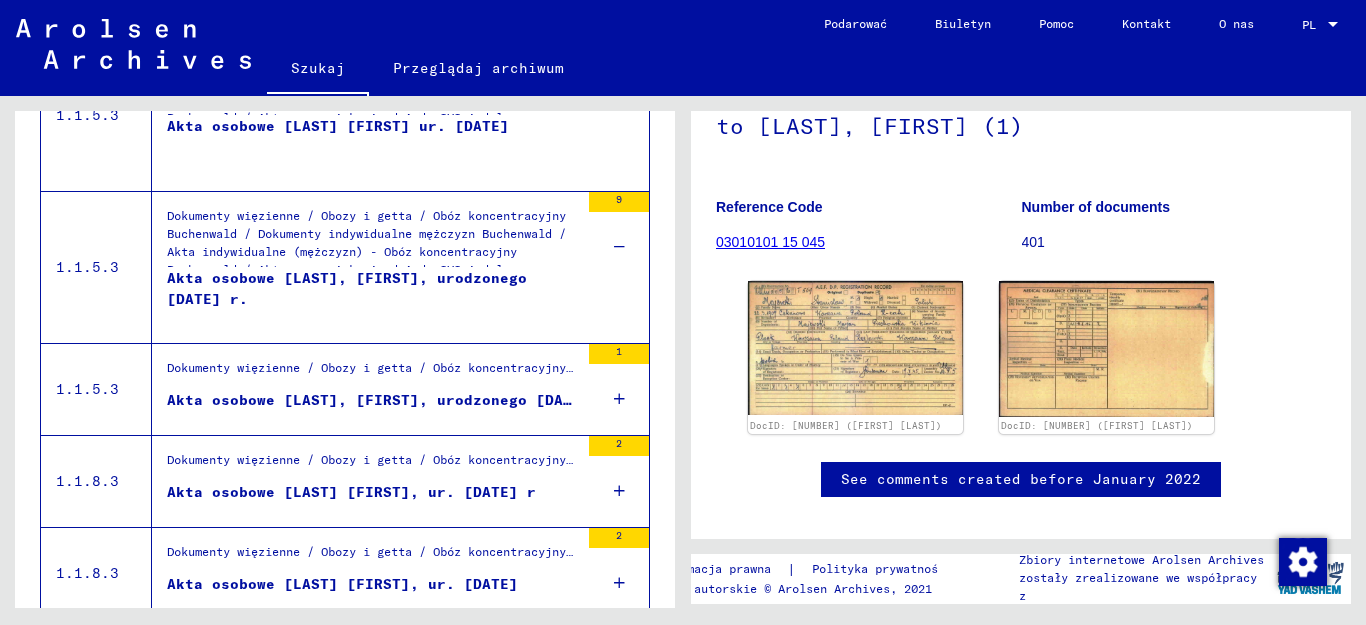 click at bounding box center (619, 399) 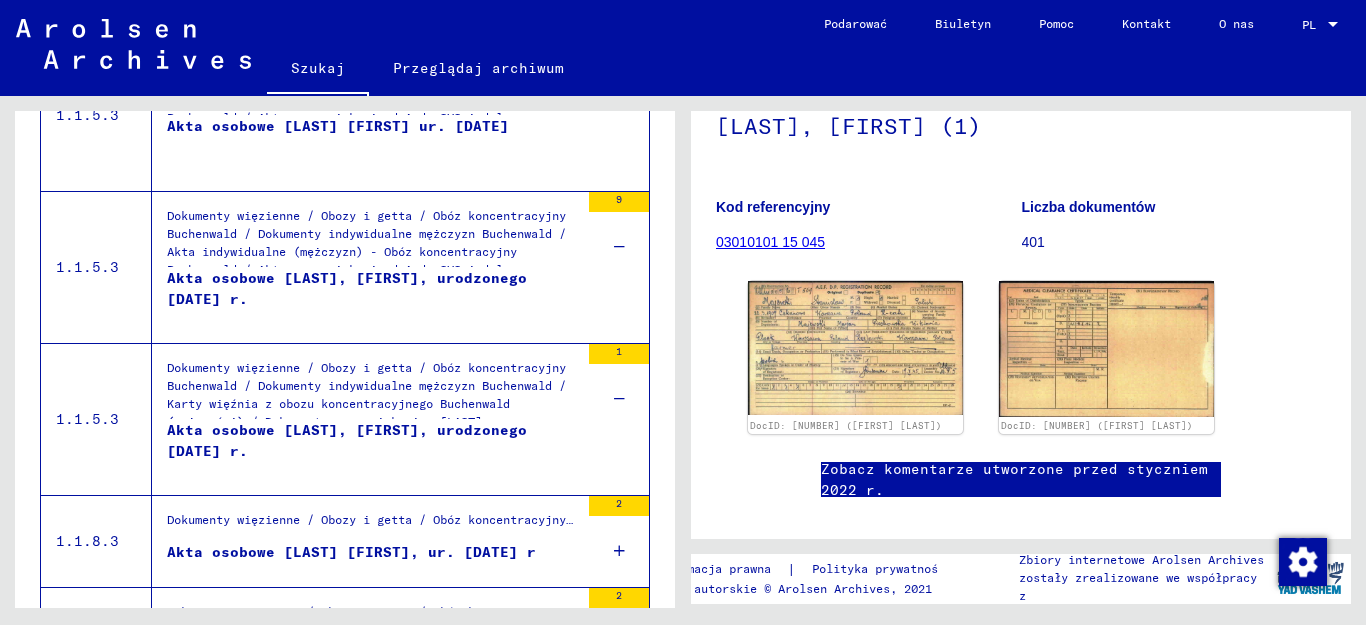 scroll, scrollTop: 3200, scrollLeft: 0, axis: vertical 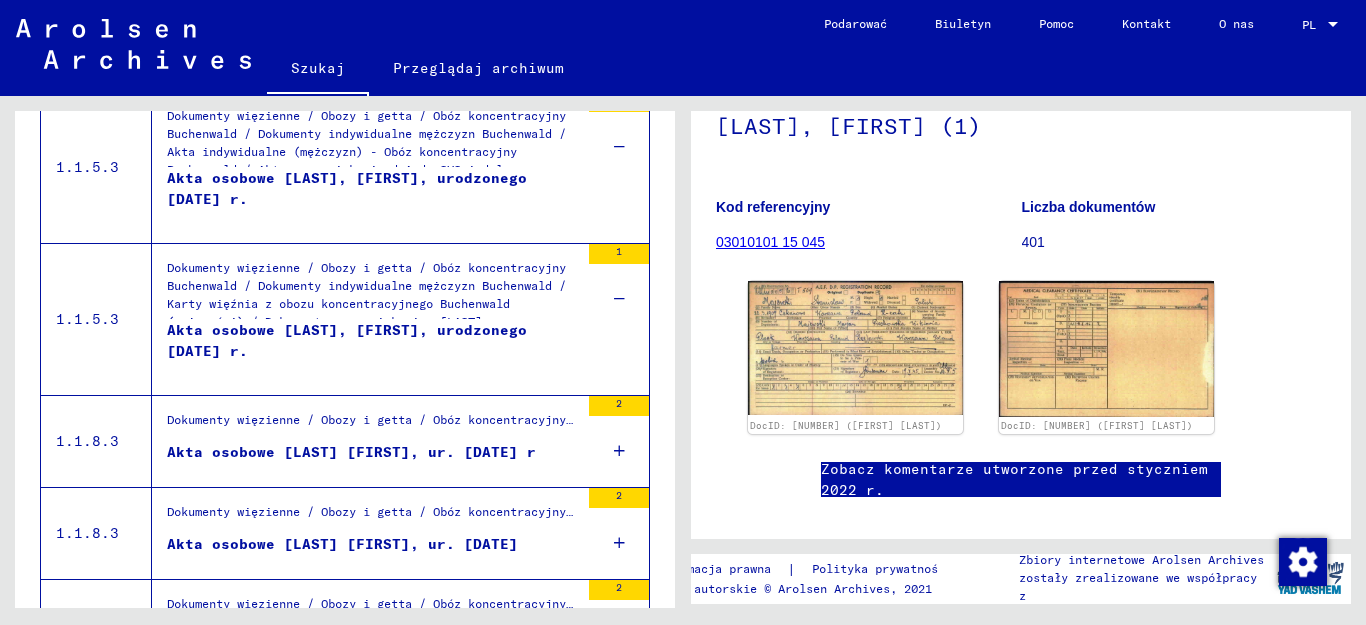 click at bounding box center [619, 451] 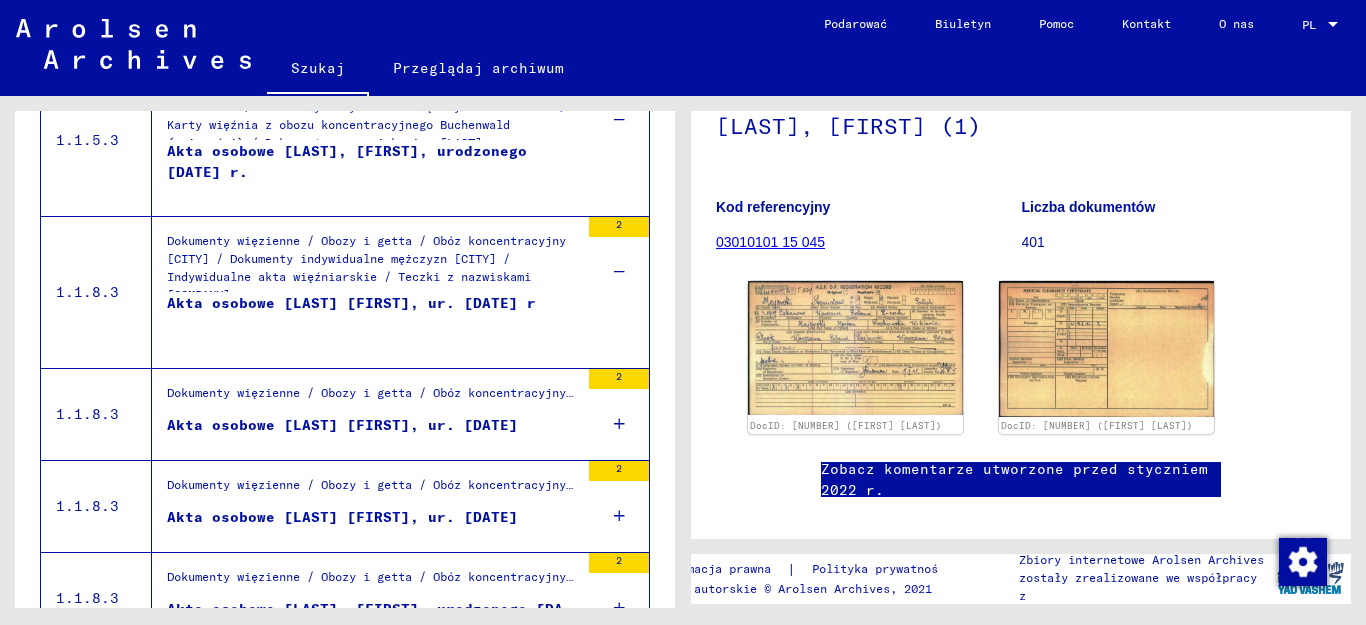 scroll, scrollTop: 3400, scrollLeft: 0, axis: vertical 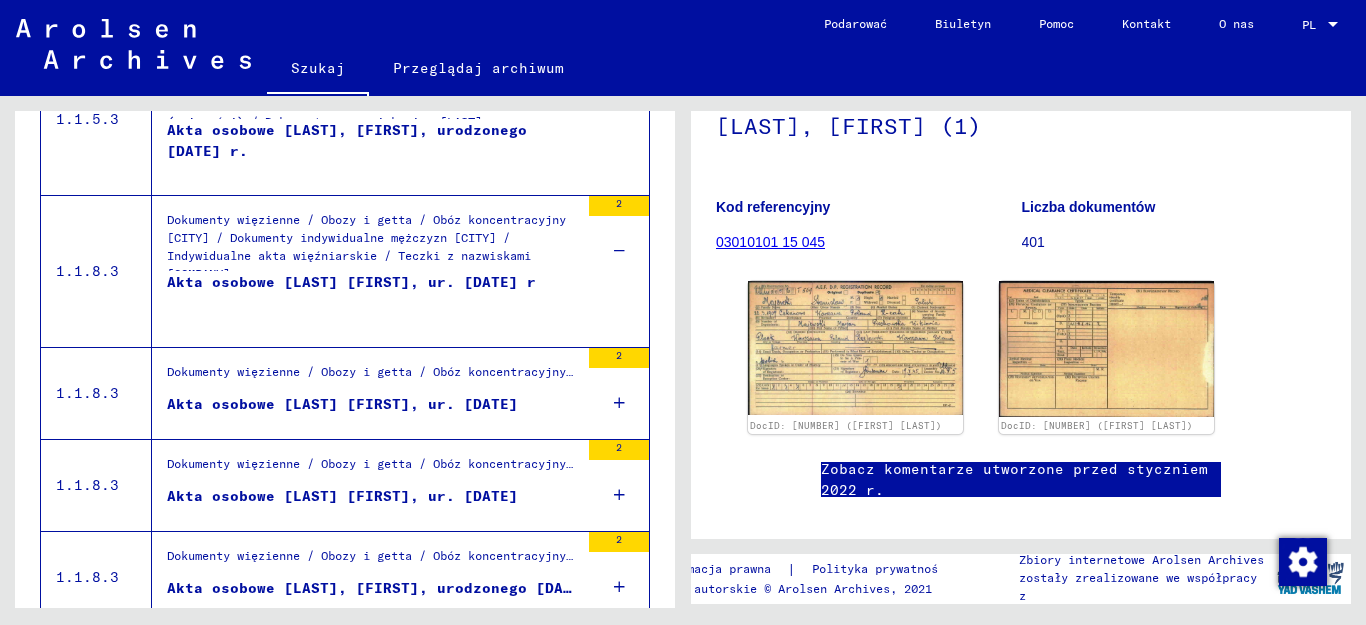 click at bounding box center (619, 403) 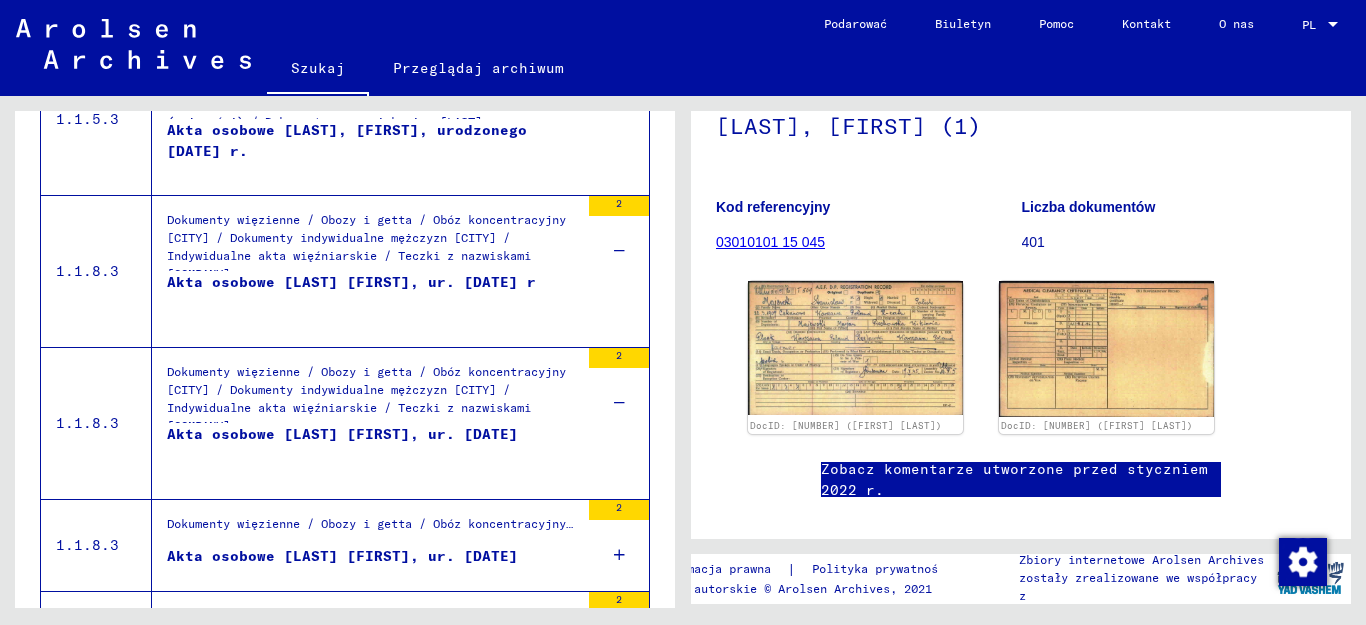 scroll, scrollTop: 3500, scrollLeft: 0, axis: vertical 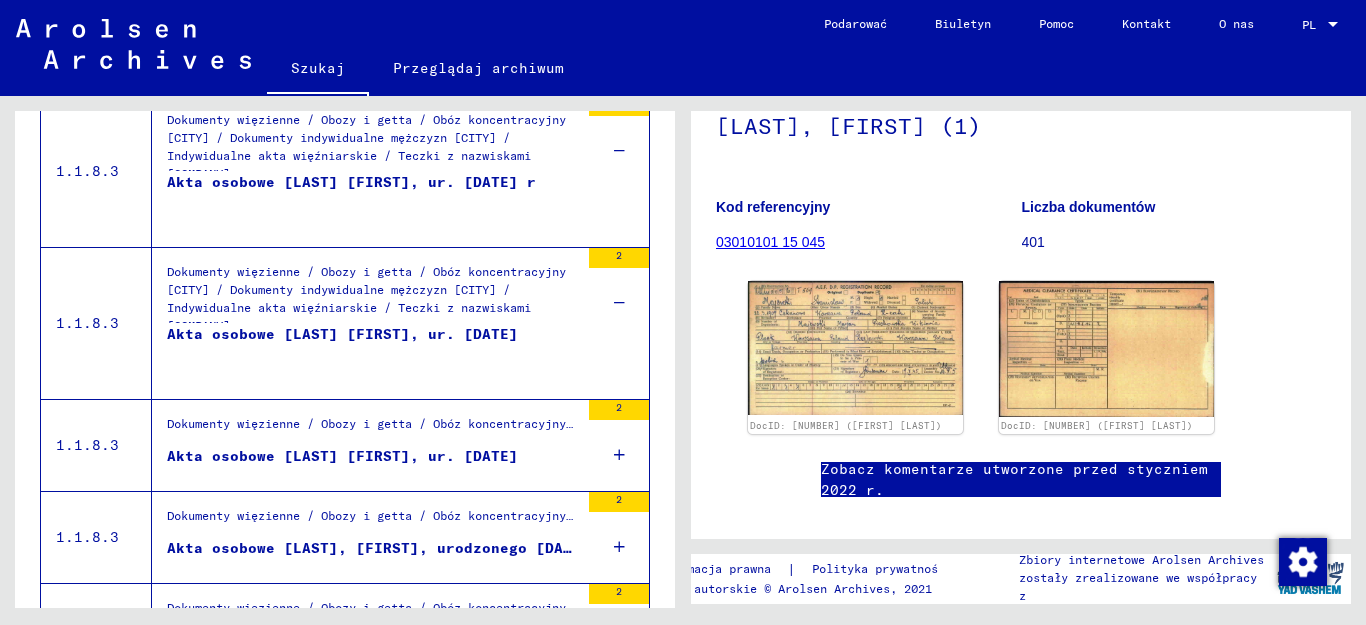 click at bounding box center (619, 455) 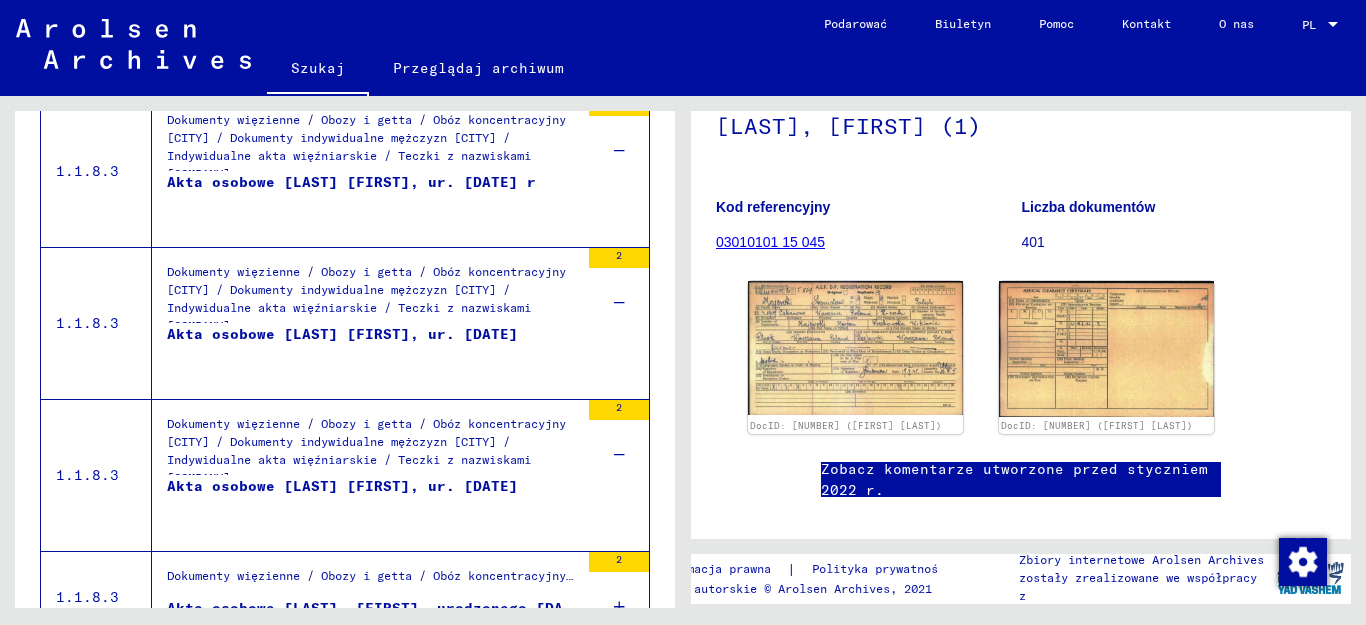 scroll, scrollTop: 3700, scrollLeft: 0, axis: vertical 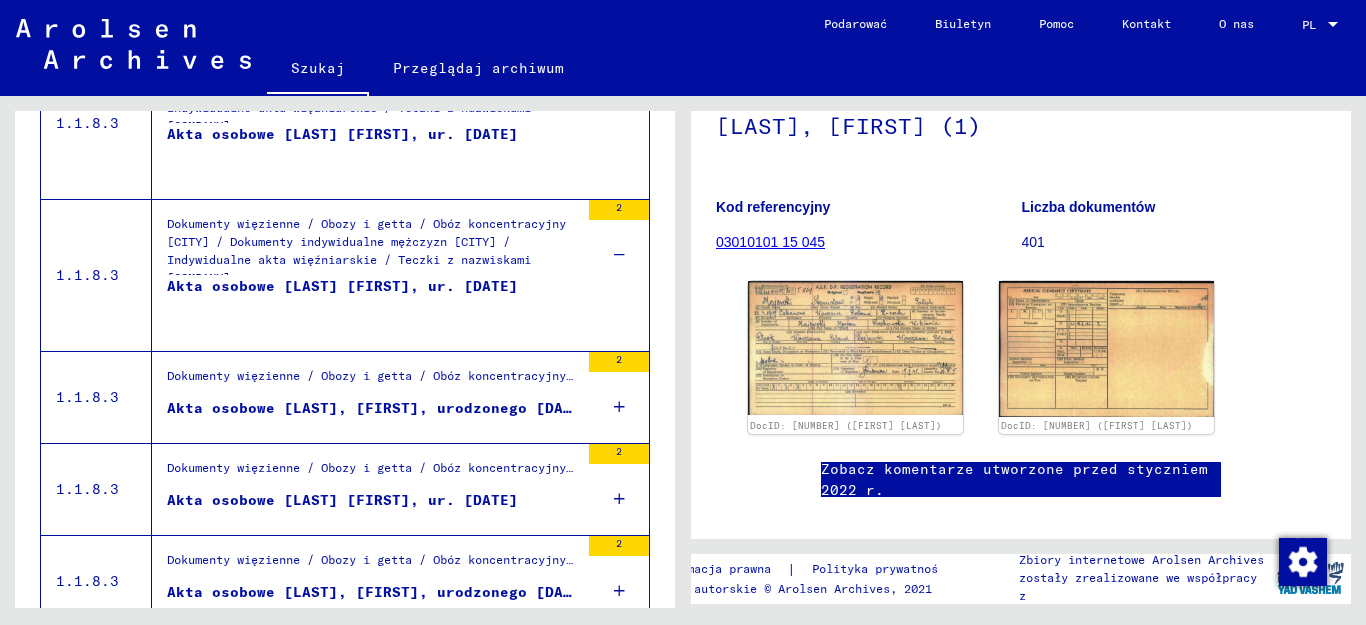 click on "2" at bounding box center [619, 397] 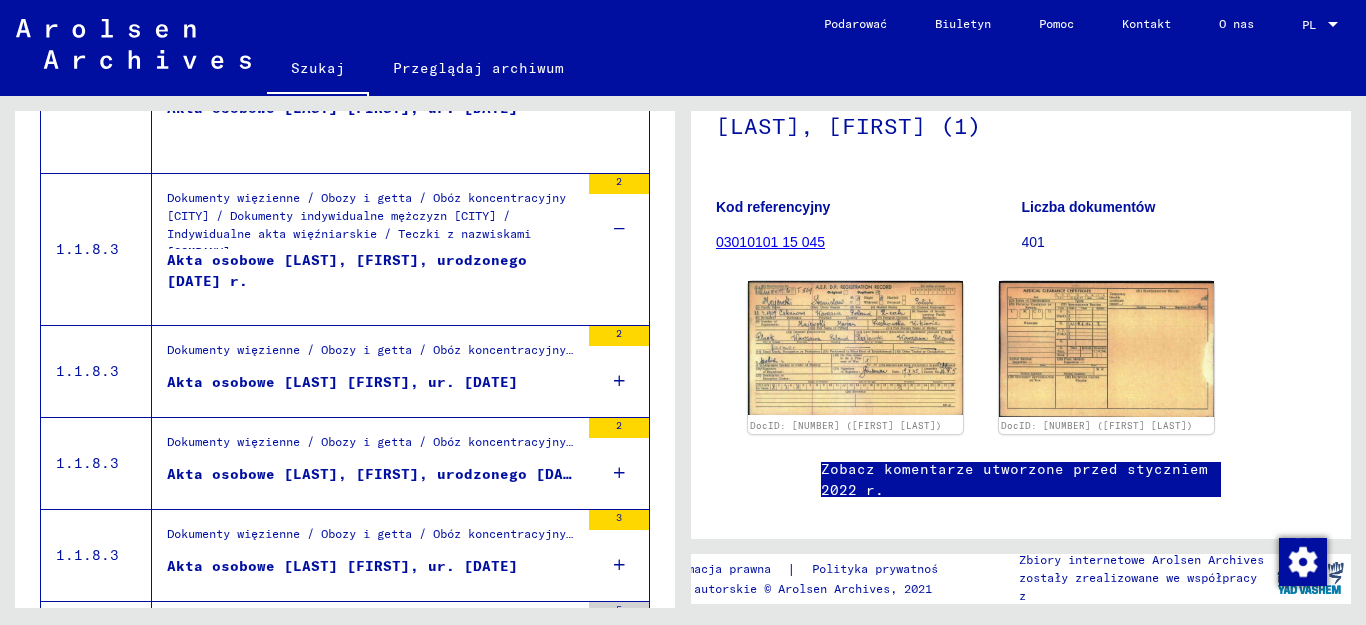 scroll, scrollTop: 3900, scrollLeft: 0, axis: vertical 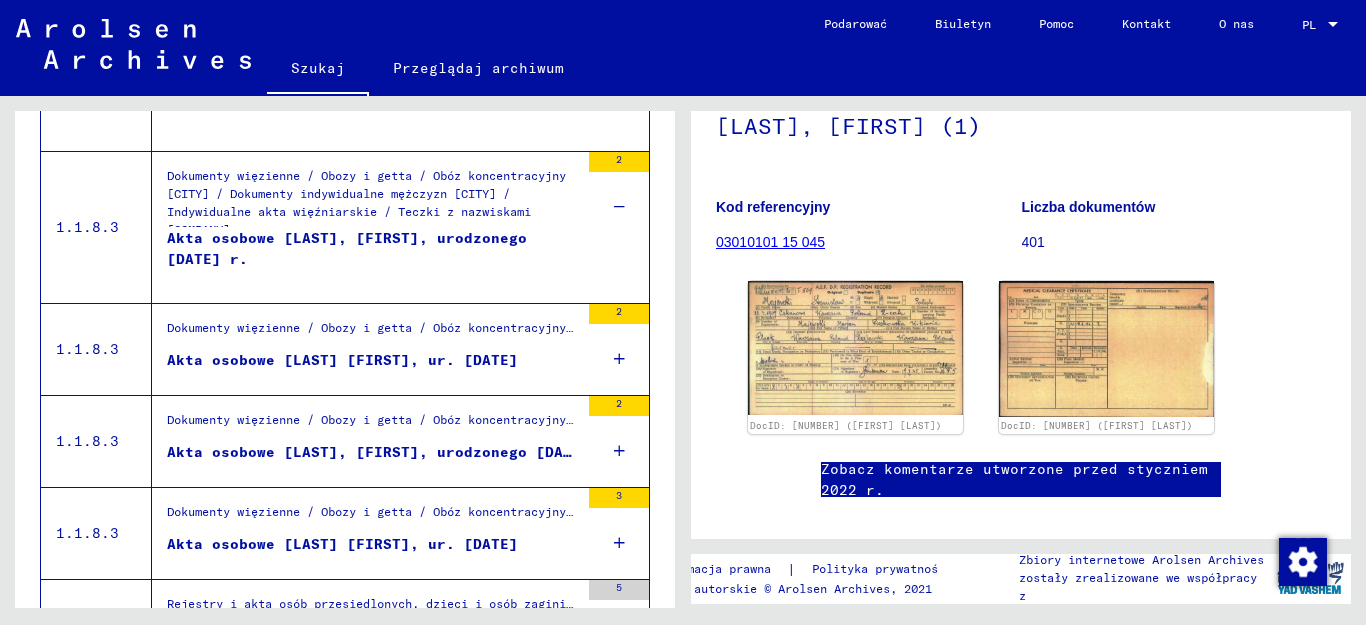 click at bounding box center [619, 359] 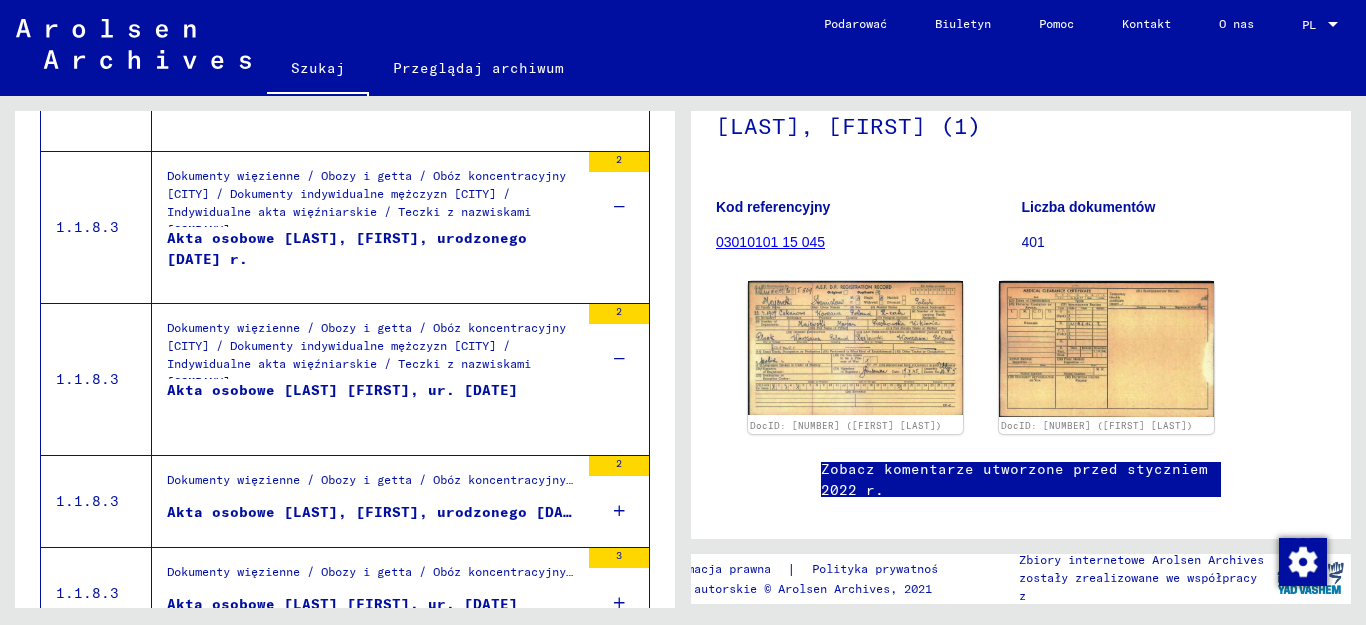 scroll, scrollTop: 4000, scrollLeft: 0, axis: vertical 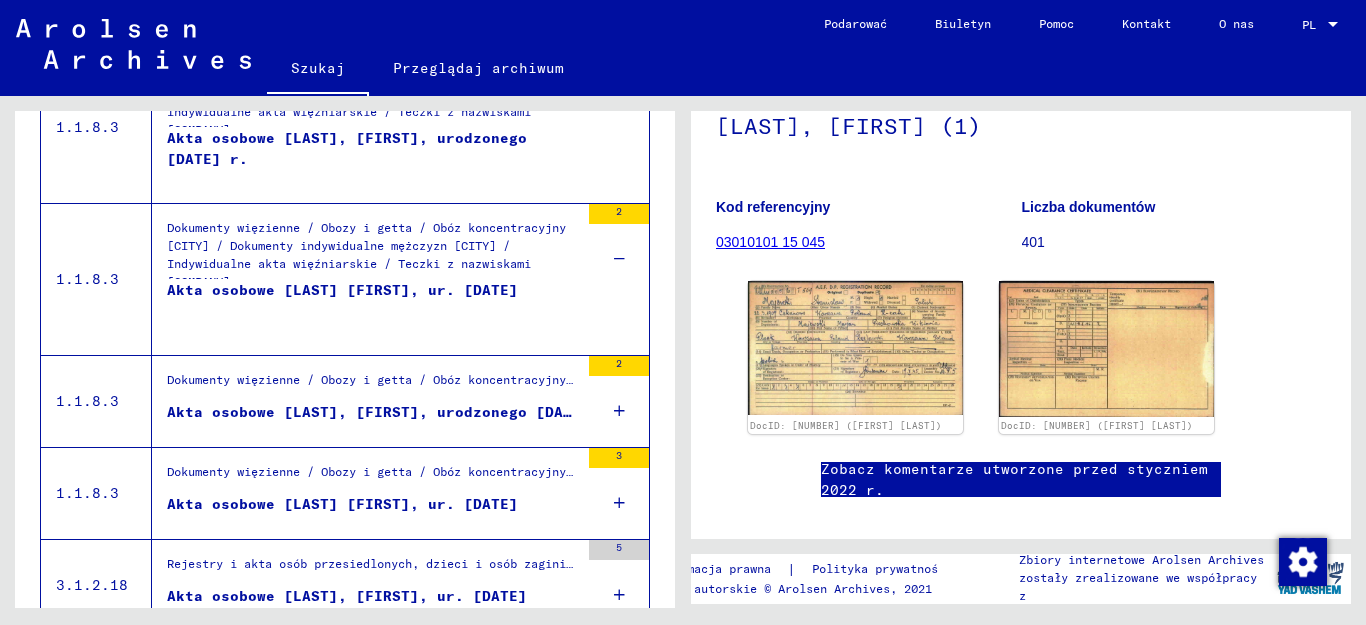 click at bounding box center (619, 411) 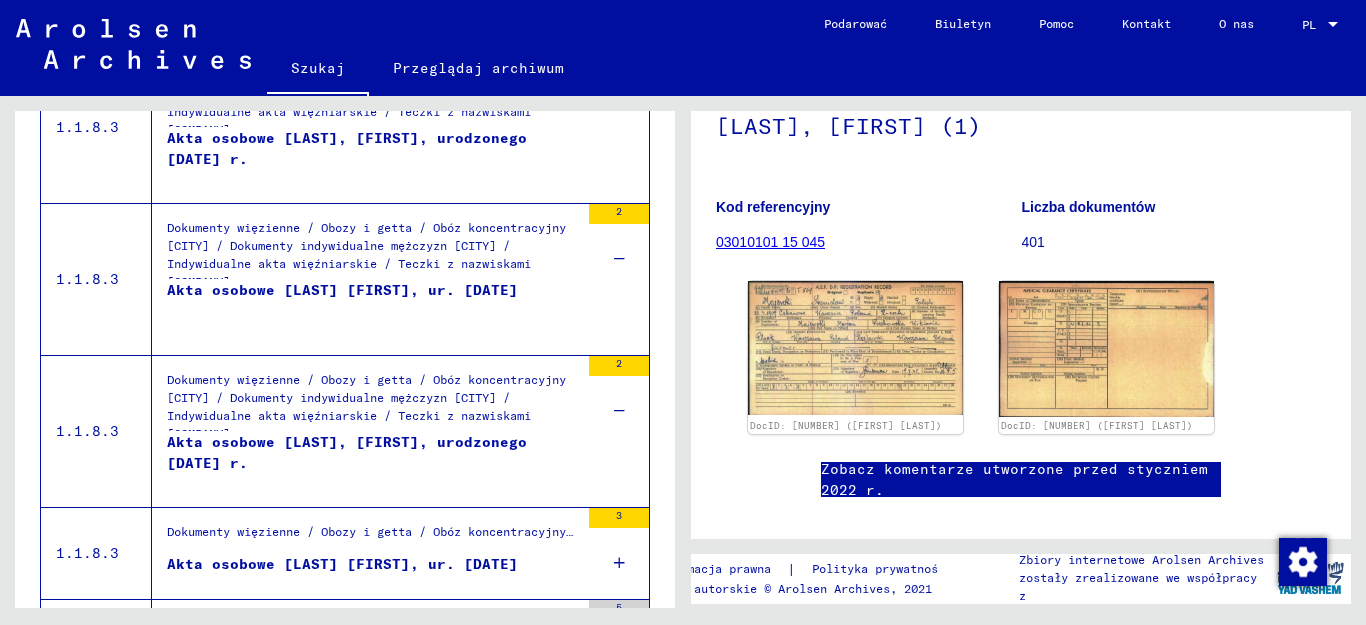 click at bounding box center (619, 563) 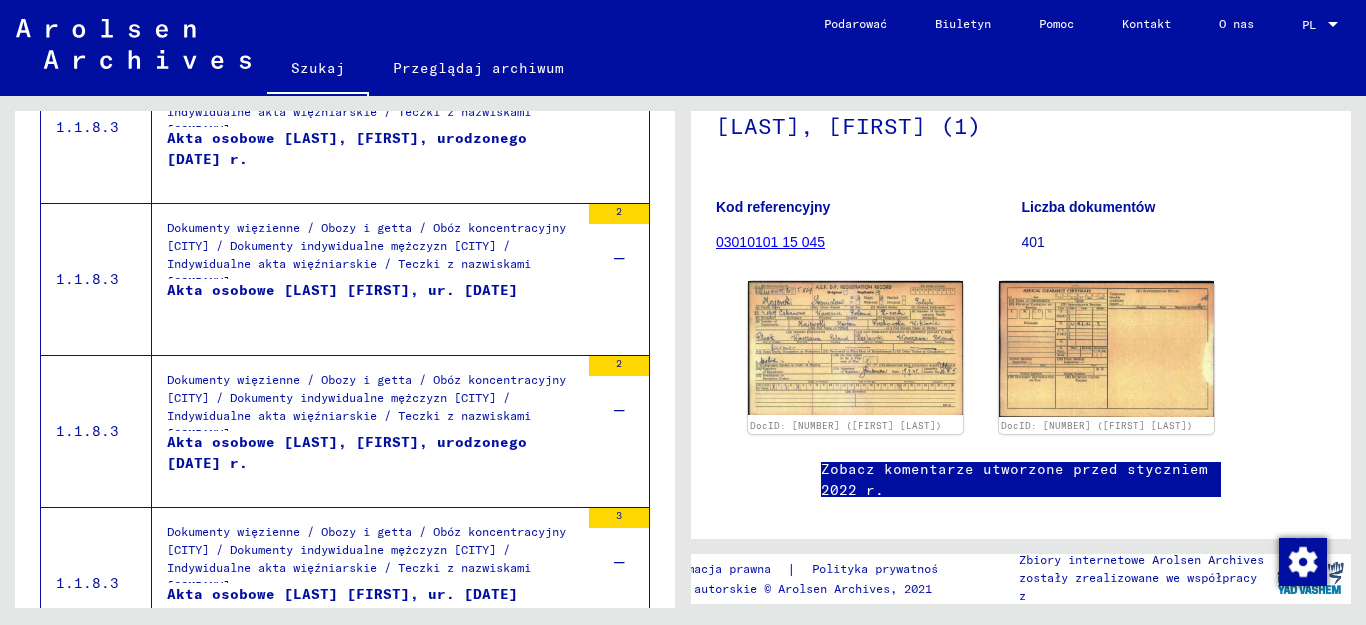 scroll, scrollTop: 4300, scrollLeft: 0, axis: vertical 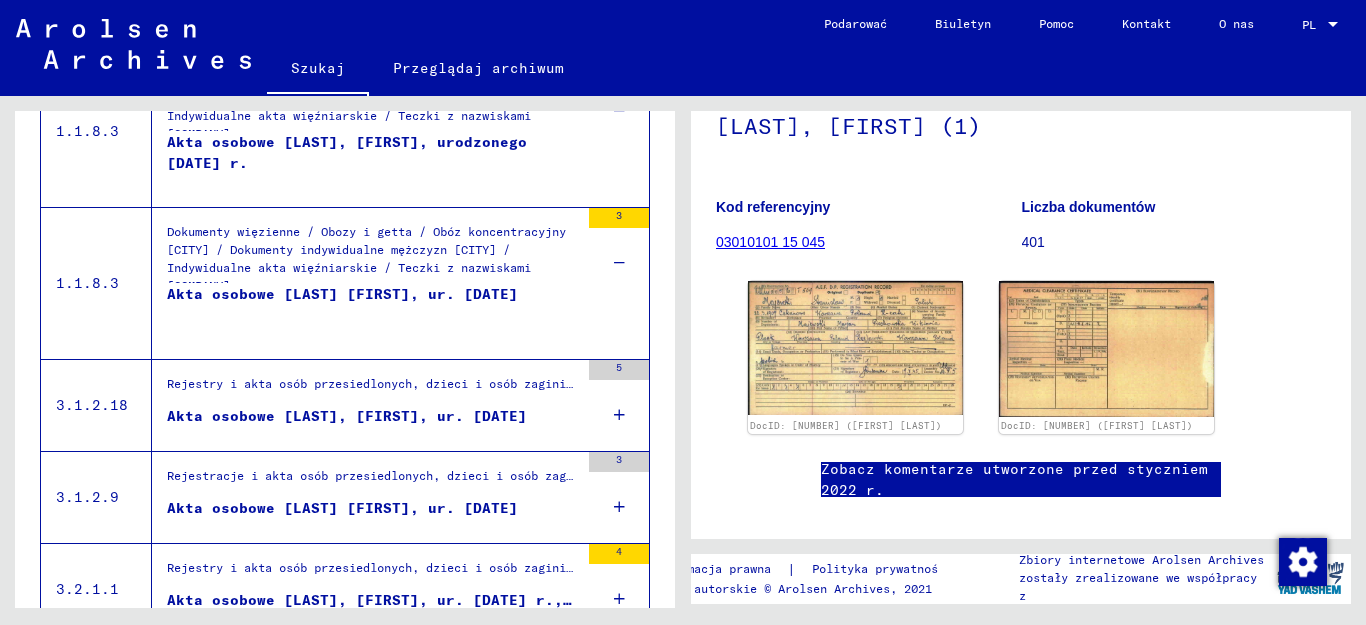 click on "Akta osobowe [LAST] [FIRST], ur. [DATE]" at bounding box center [342, 294] 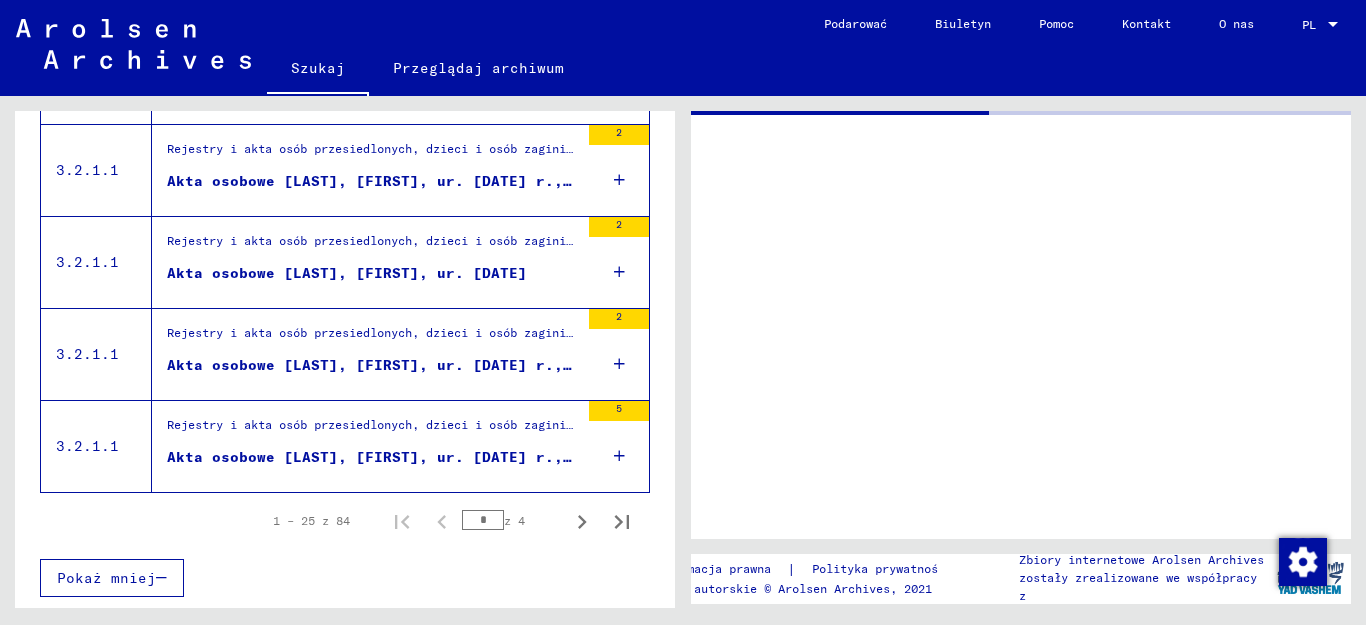 scroll, scrollTop: 0, scrollLeft: 0, axis: both 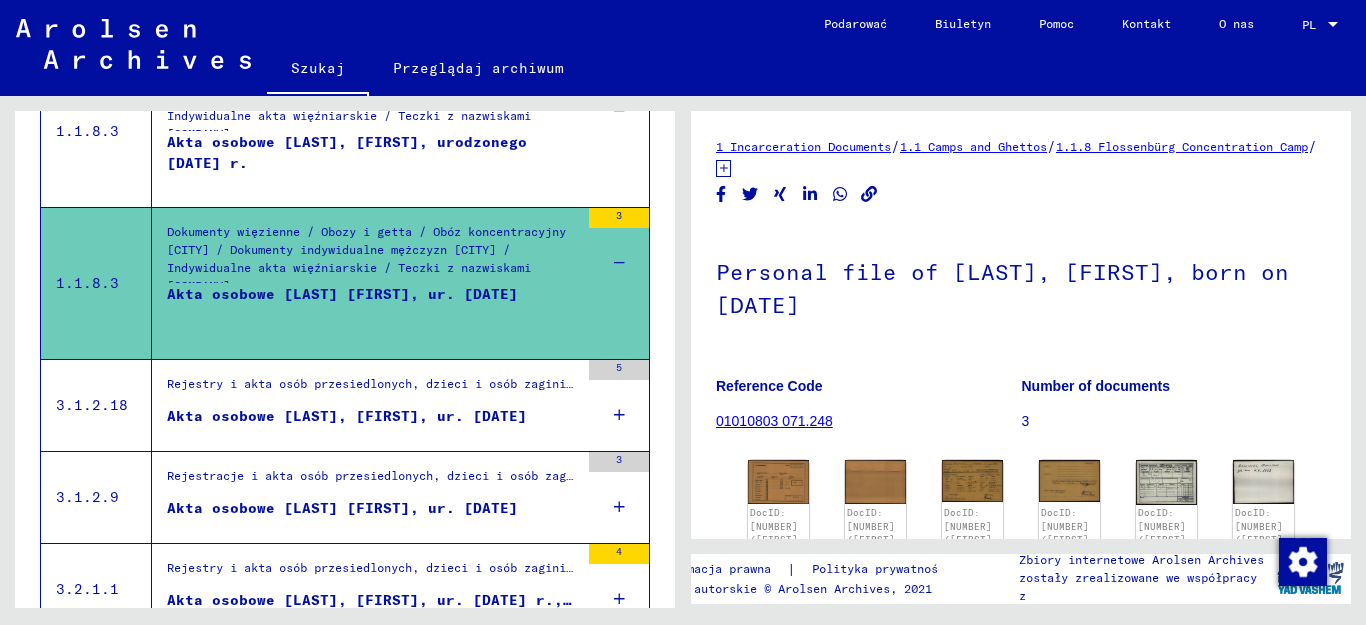click at bounding box center [619, 415] 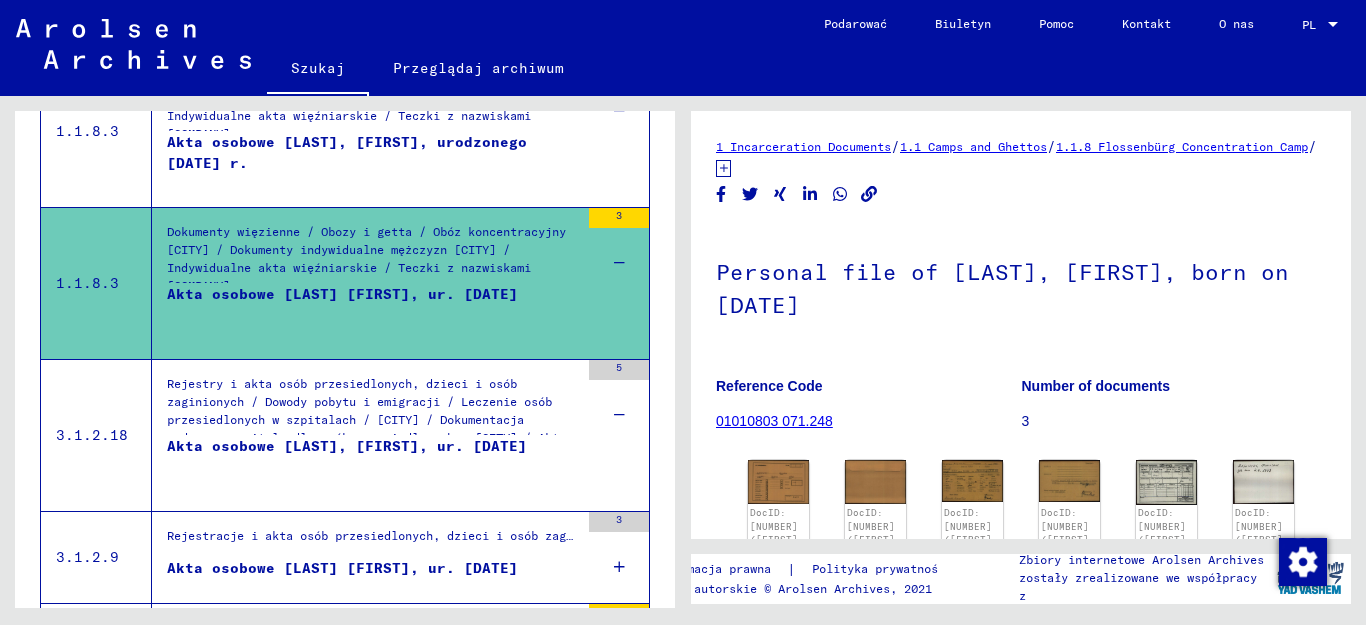 scroll, scrollTop: 100, scrollLeft: 0, axis: vertical 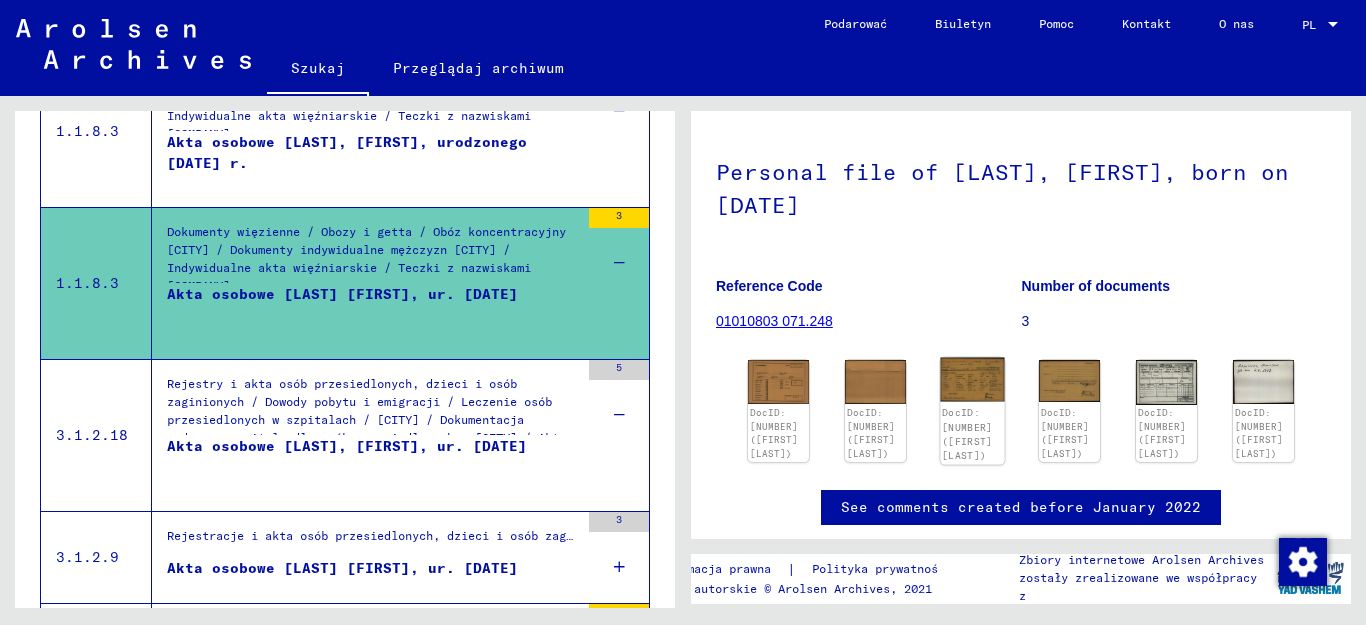 click on "DocID: [NUMBER] ([FIRST] [LAST])" 